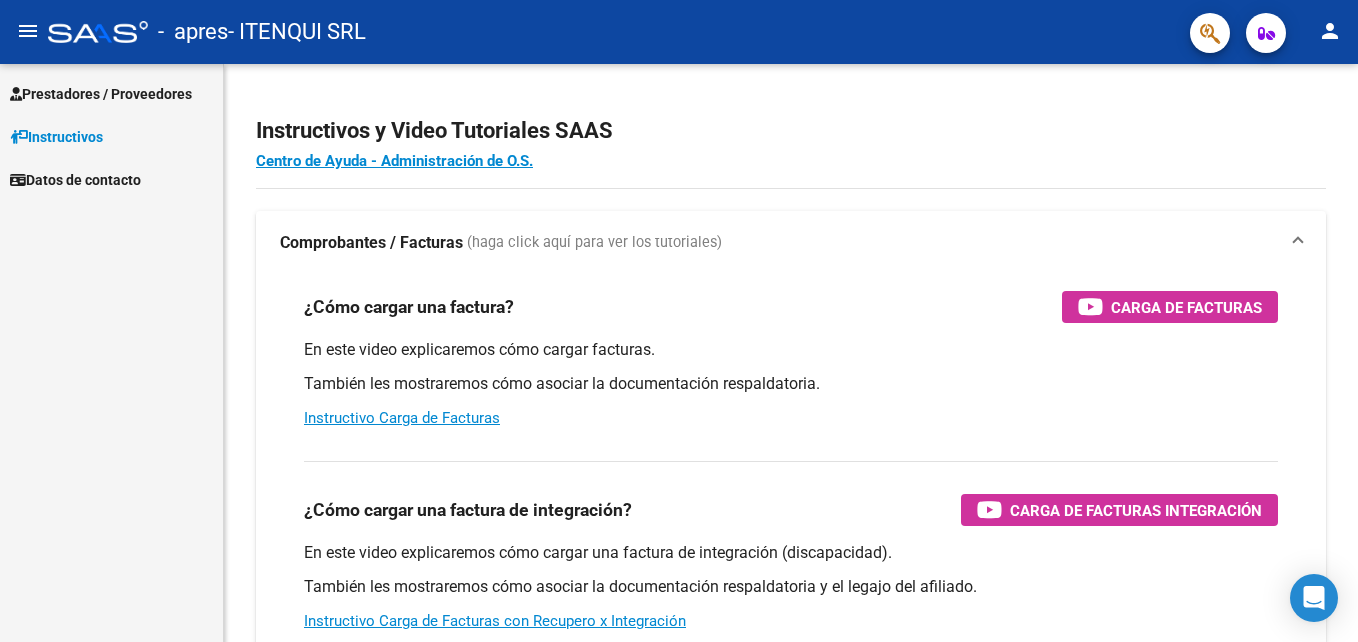 scroll, scrollTop: 0, scrollLeft: 0, axis: both 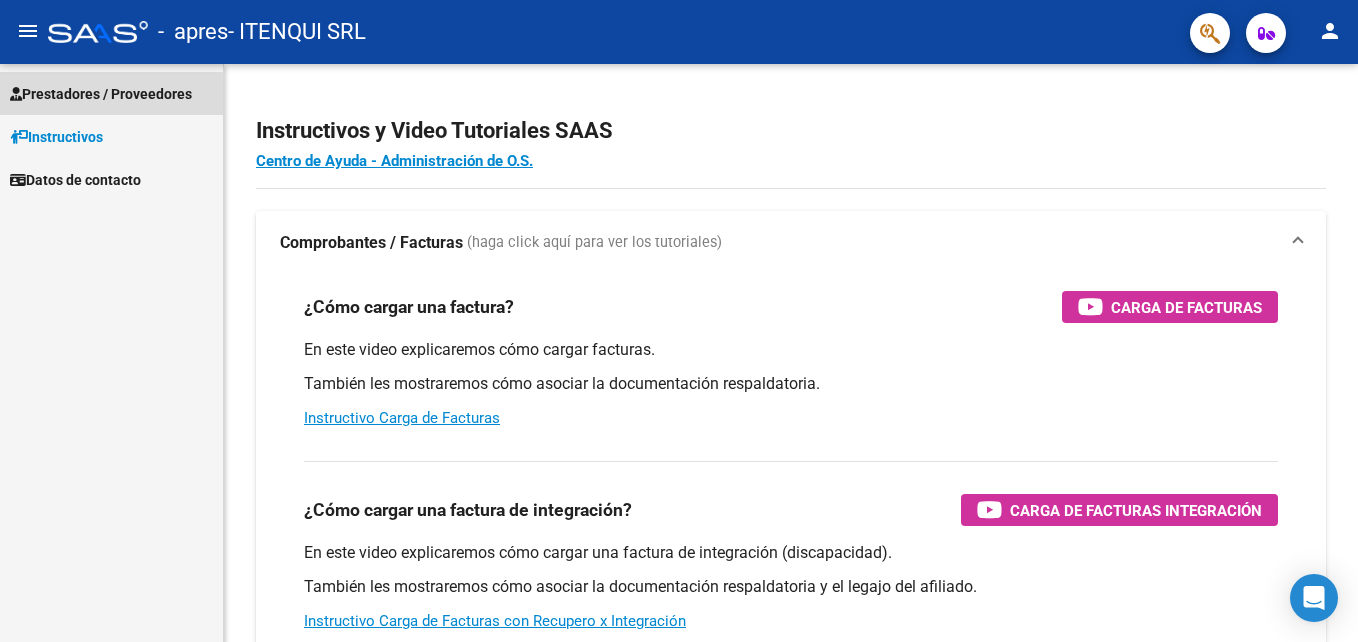 click on "Prestadores / Proveedores" at bounding box center [101, 94] 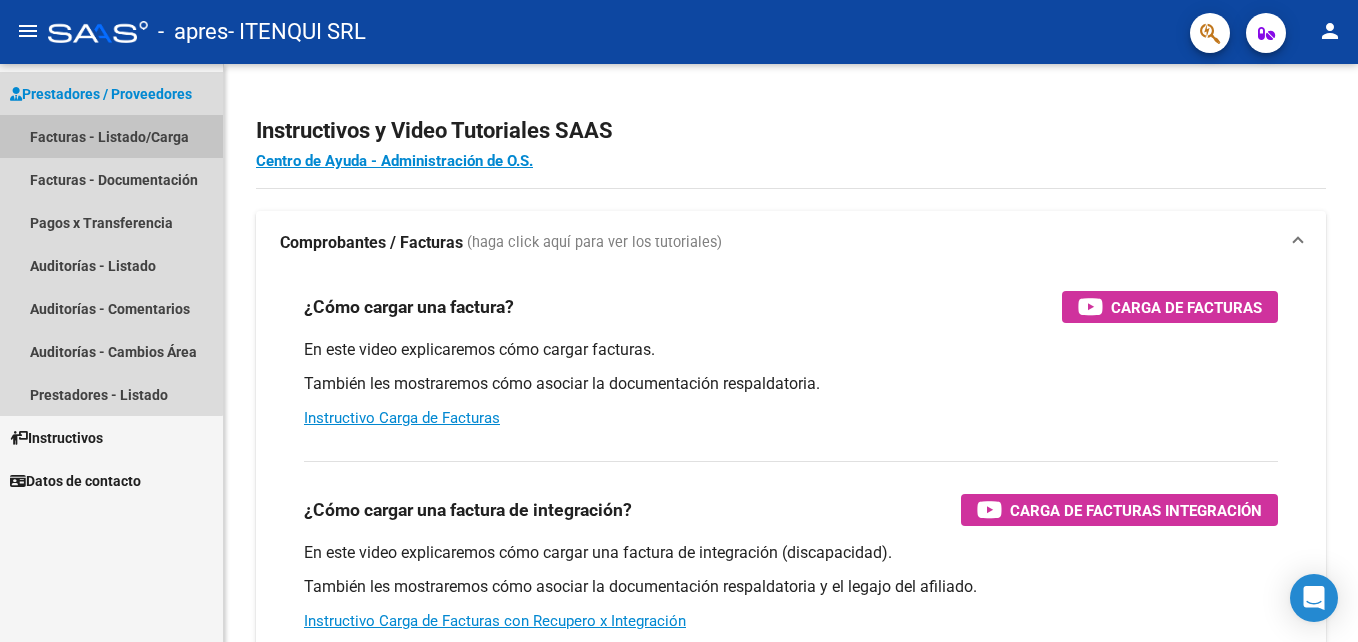 click on "Facturas - Listado/Carga" at bounding box center (111, 136) 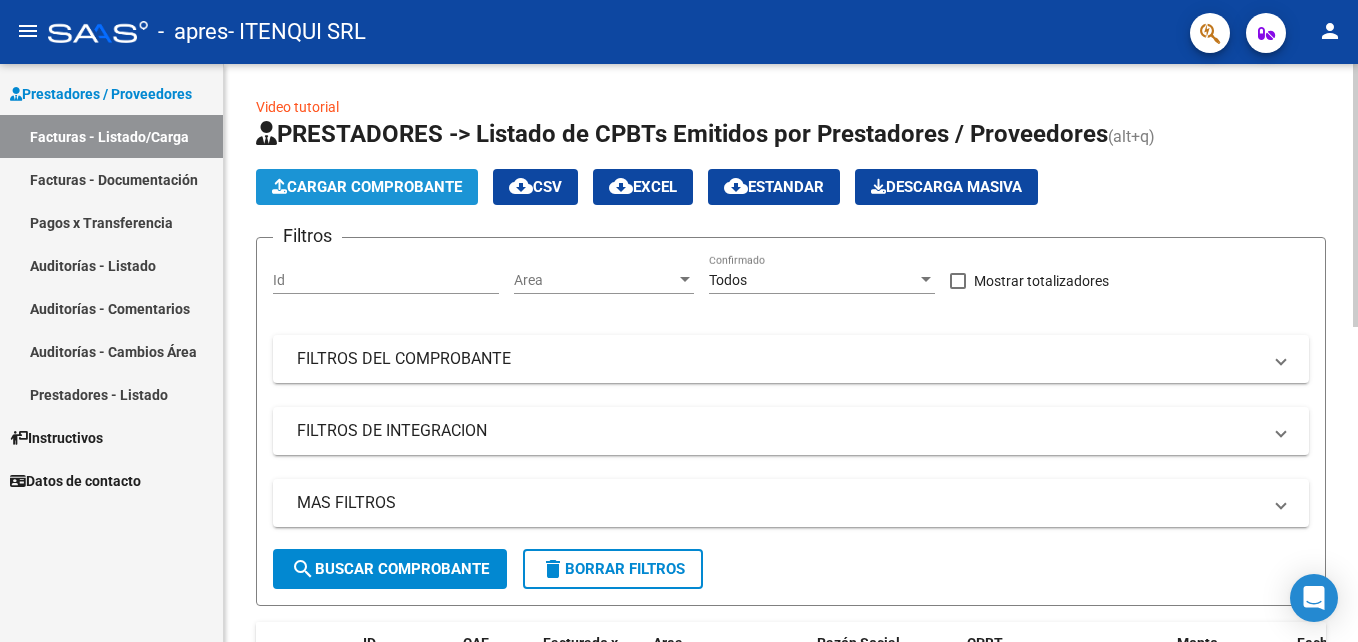 click on "Cargar Comprobante" 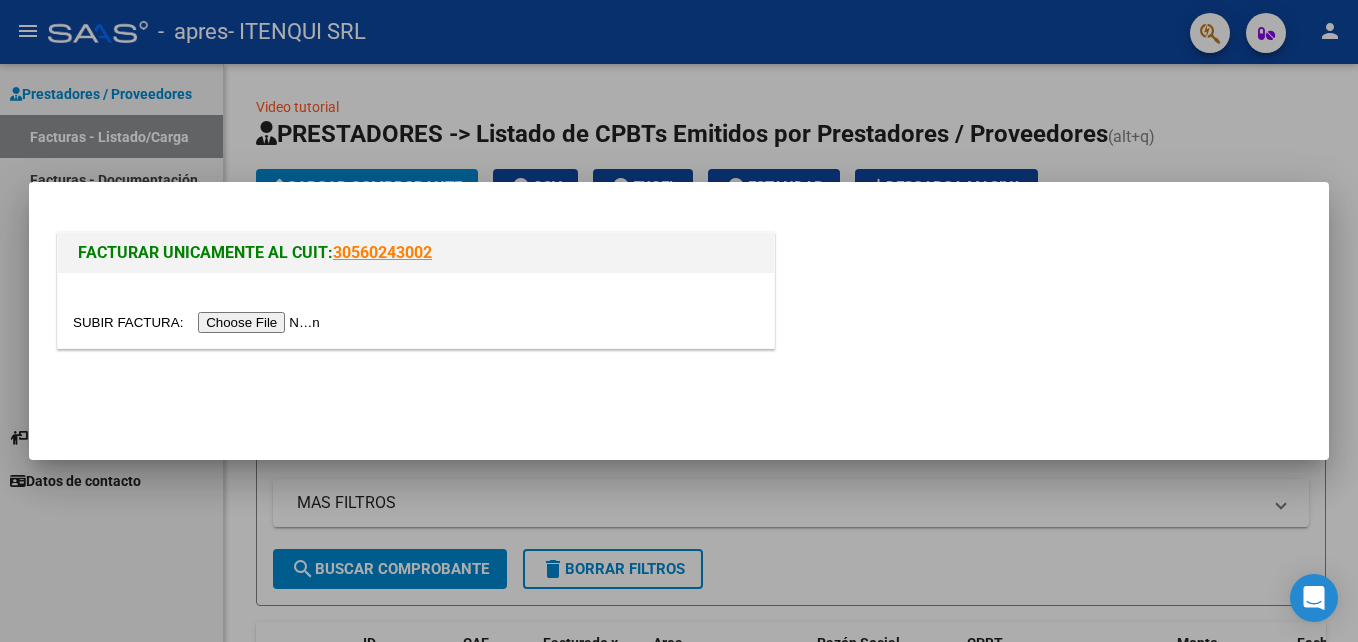 click at bounding box center (199, 322) 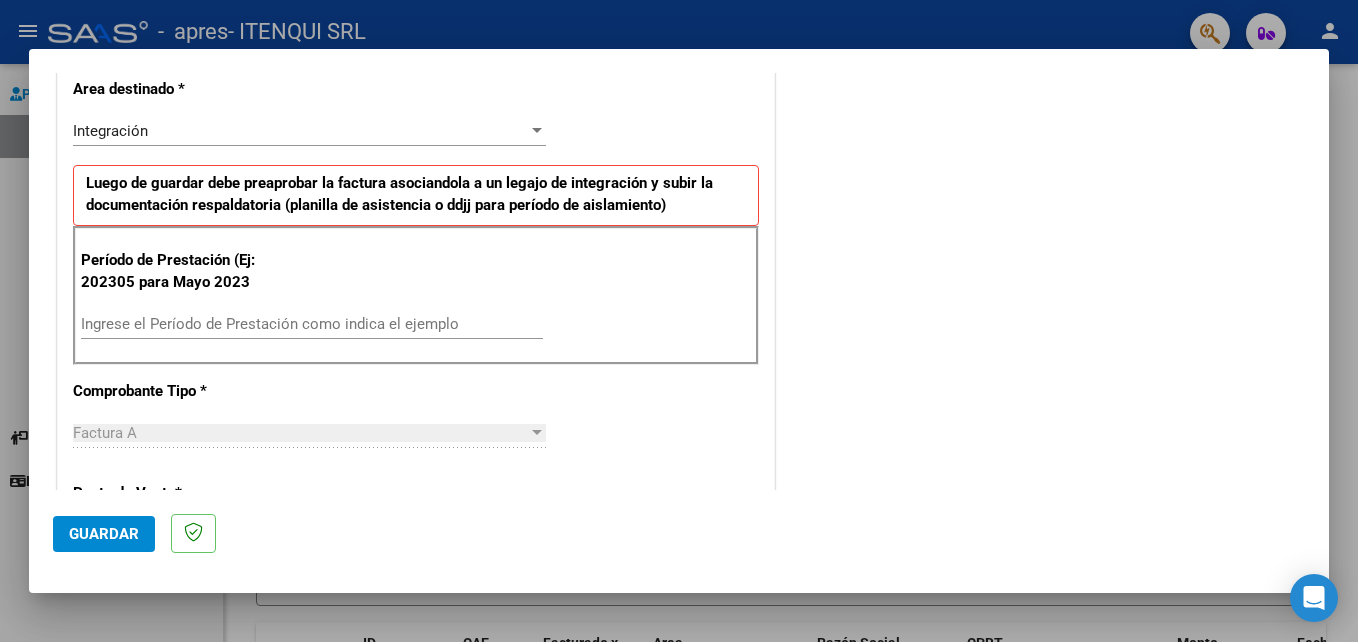 scroll, scrollTop: 429, scrollLeft: 0, axis: vertical 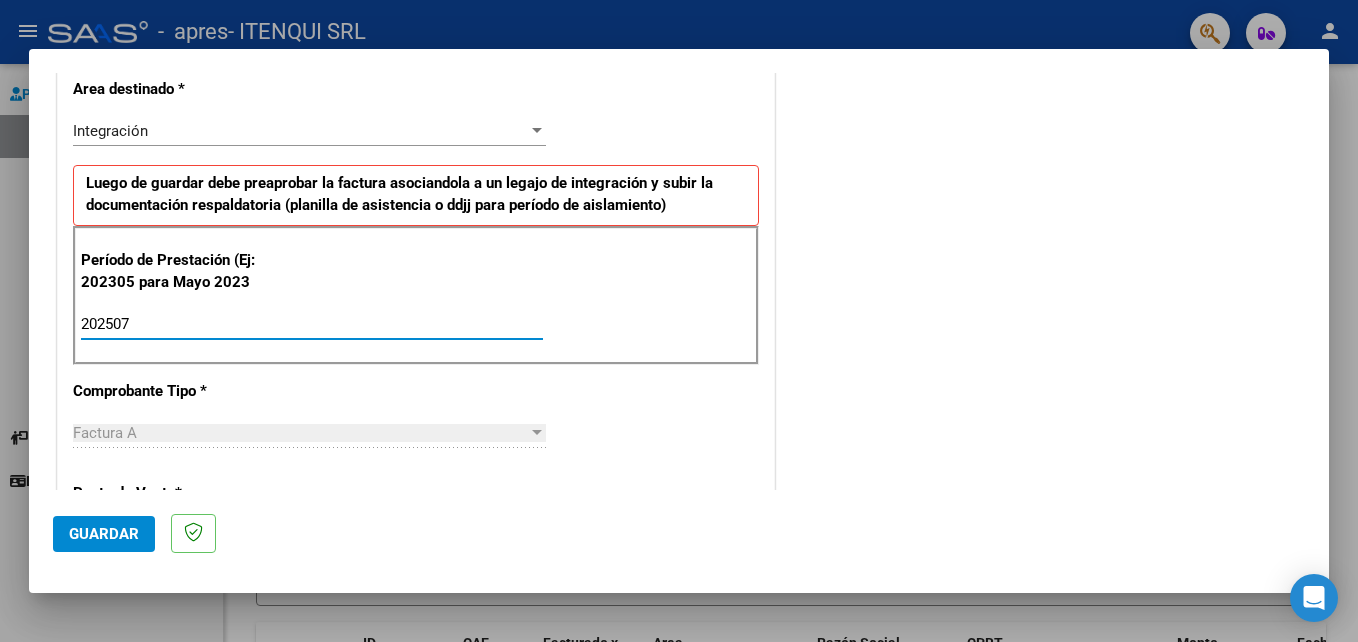 type on "202507" 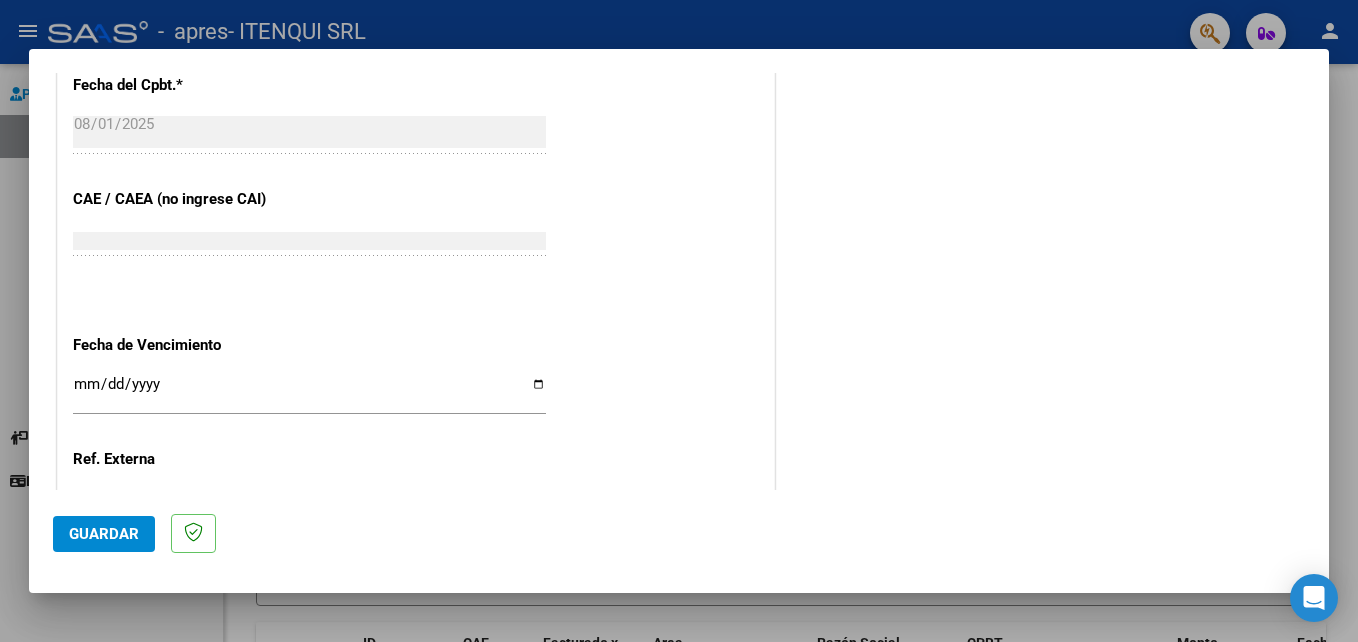 scroll, scrollTop: 1139, scrollLeft: 0, axis: vertical 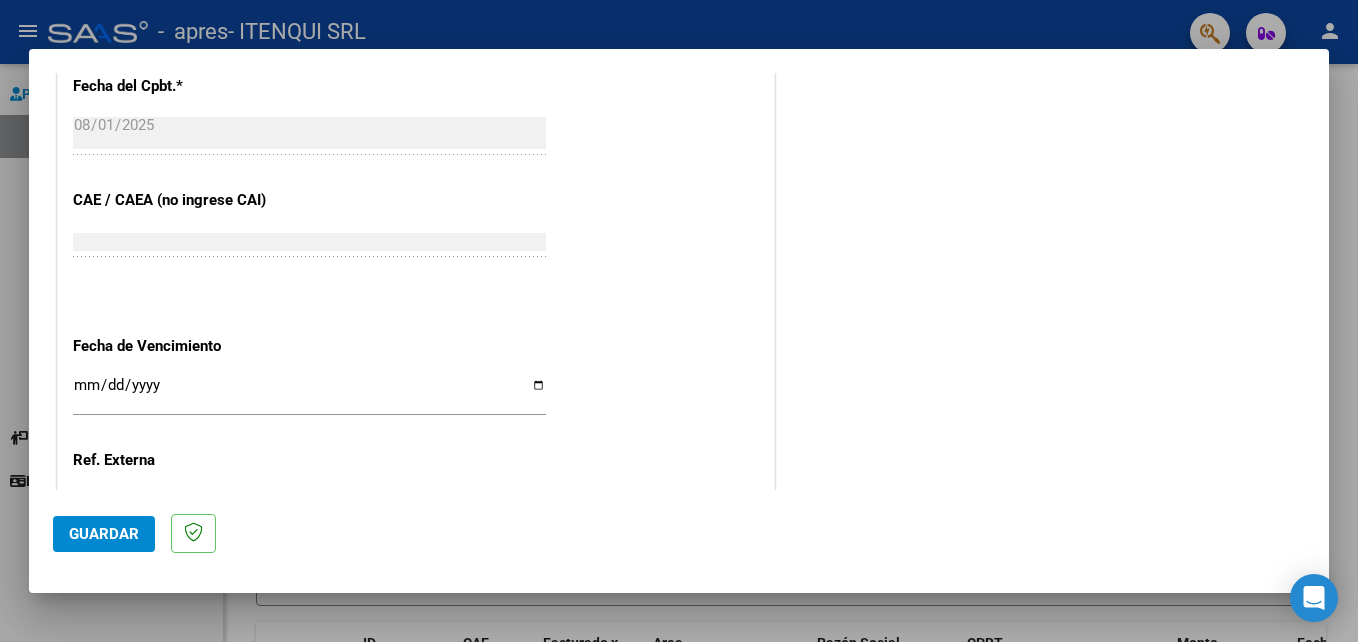 click on "Ingresar la fecha" at bounding box center [309, 393] 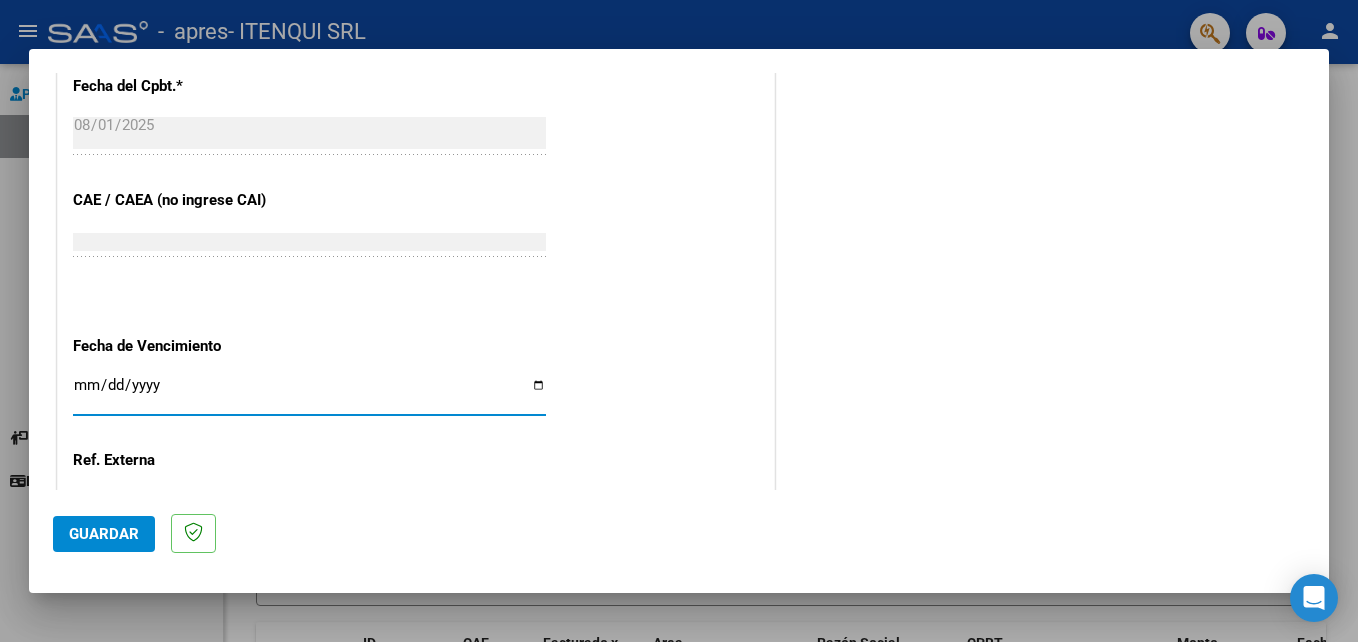 type on "2025-08-11" 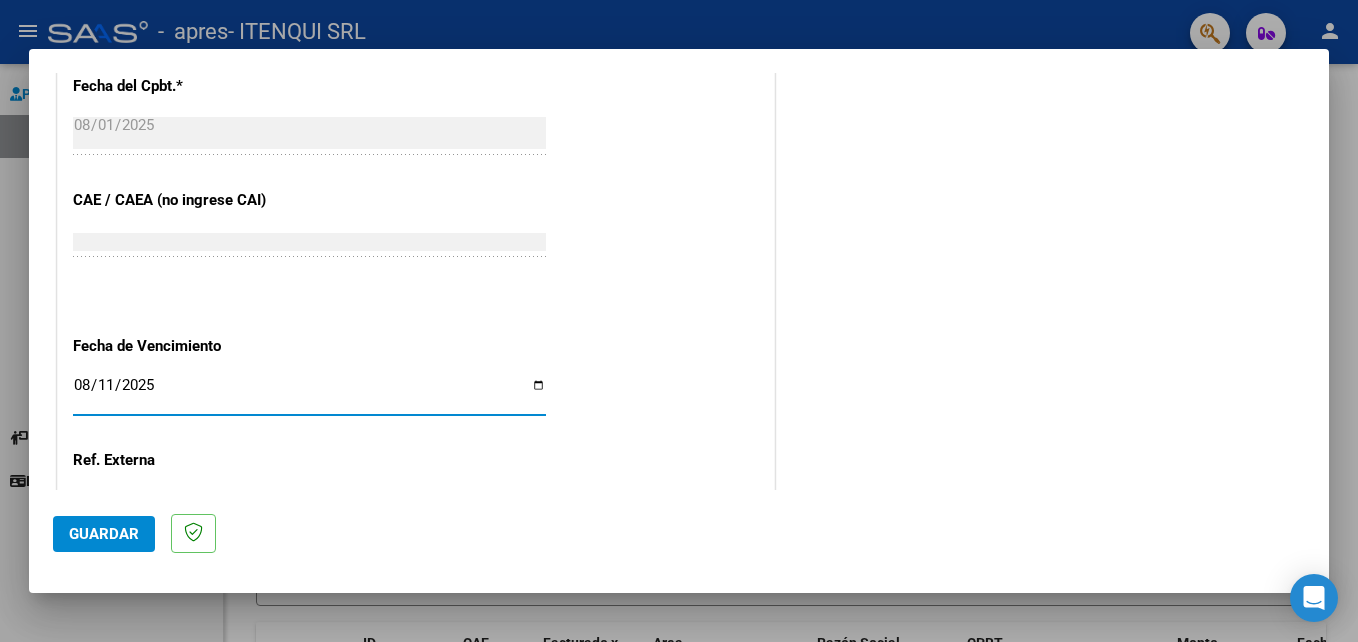 scroll, scrollTop: 1306, scrollLeft: 0, axis: vertical 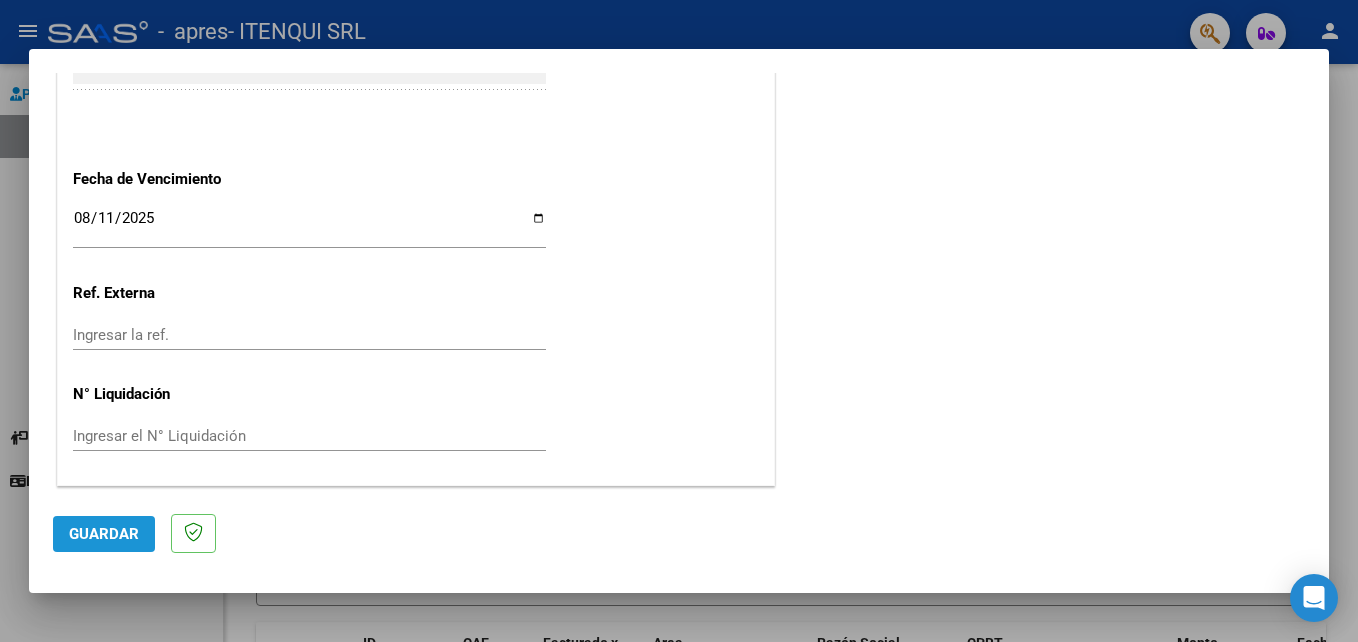 click on "Guardar" 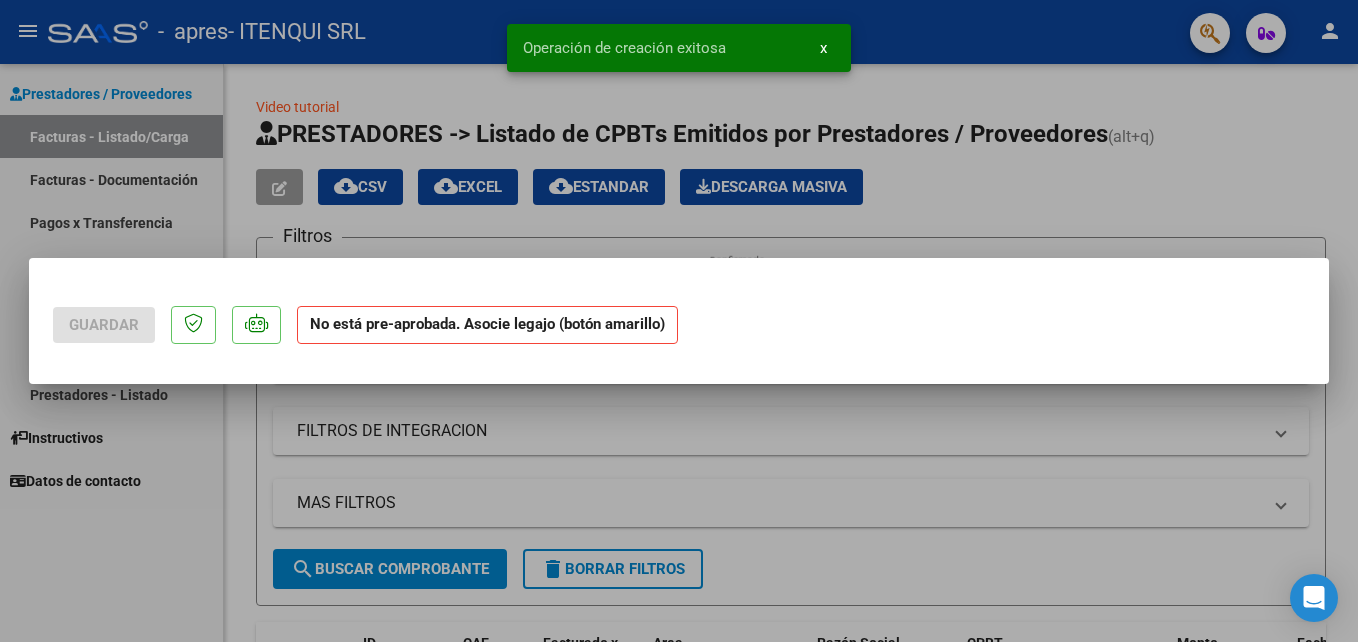 scroll, scrollTop: 0, scrollLeft: 0, axis: both 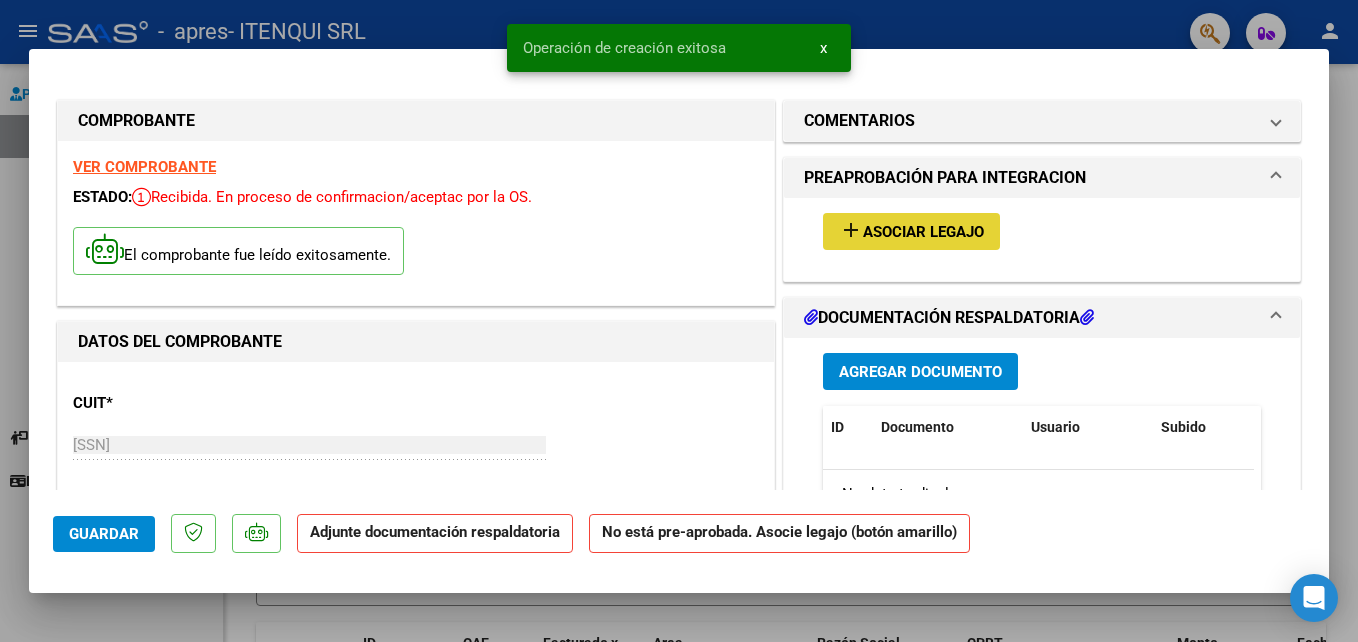 click on "add Asociar Legajo" at bounding box center (911, 231) 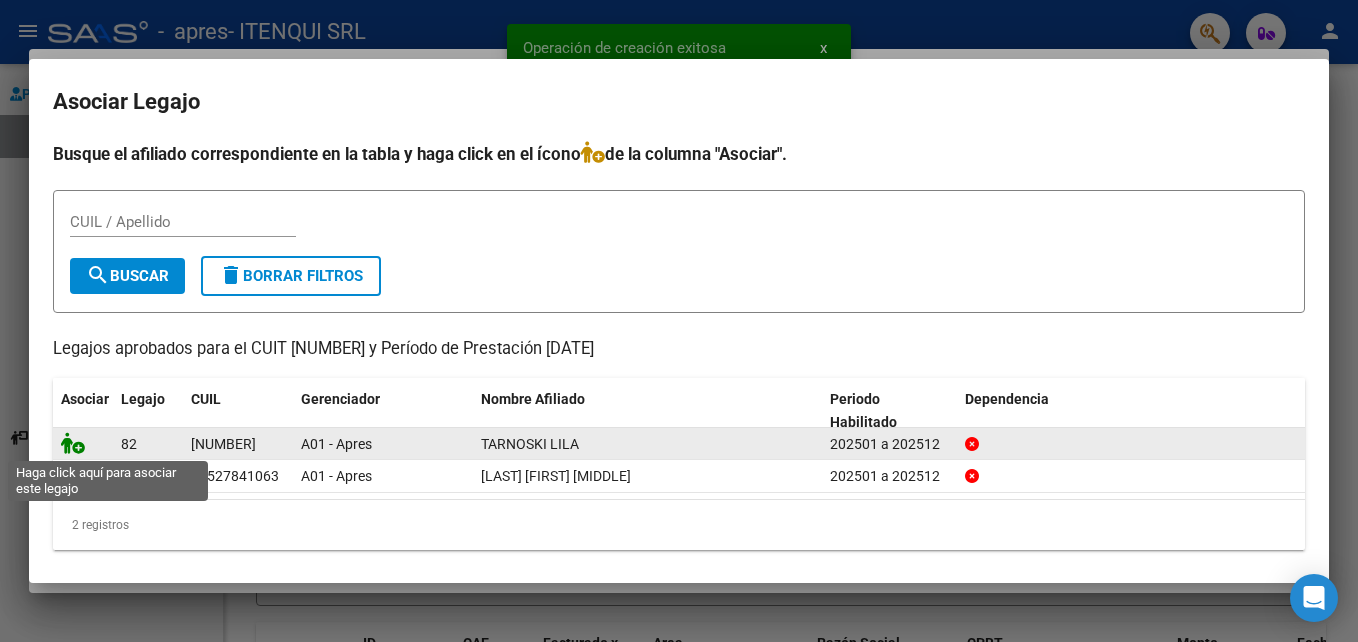 click 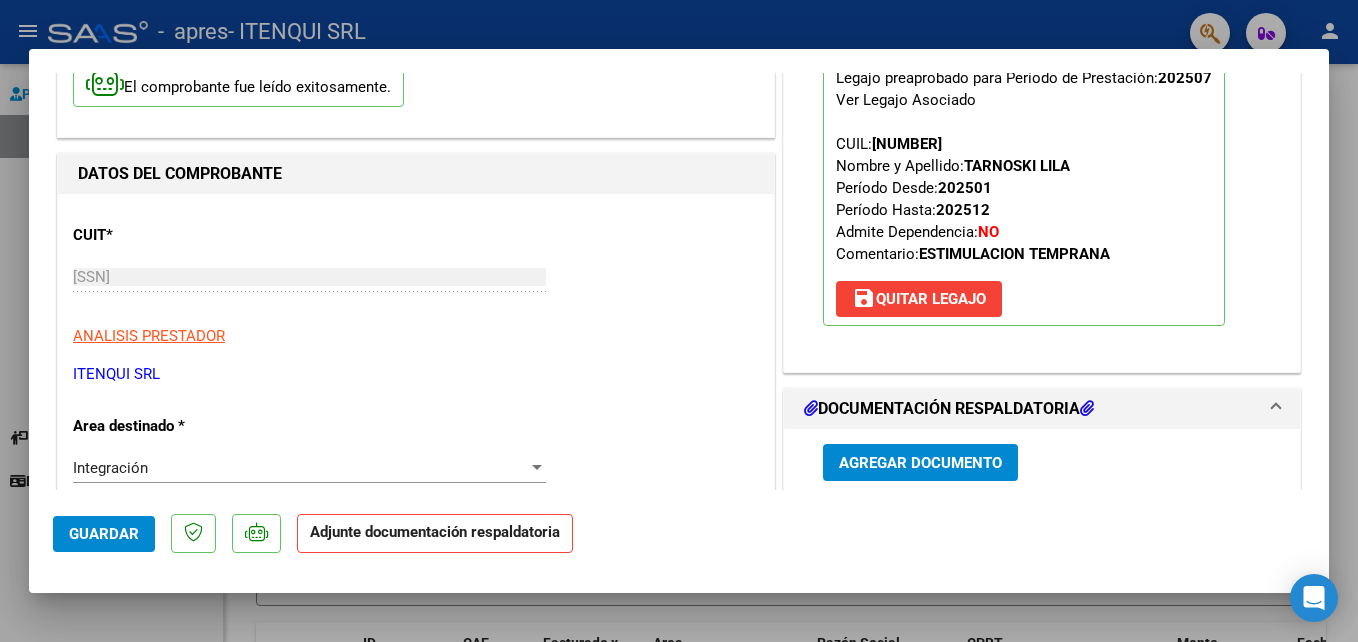 scroll, scrollTop: 199, scrollLeft: 0, axis: vertical 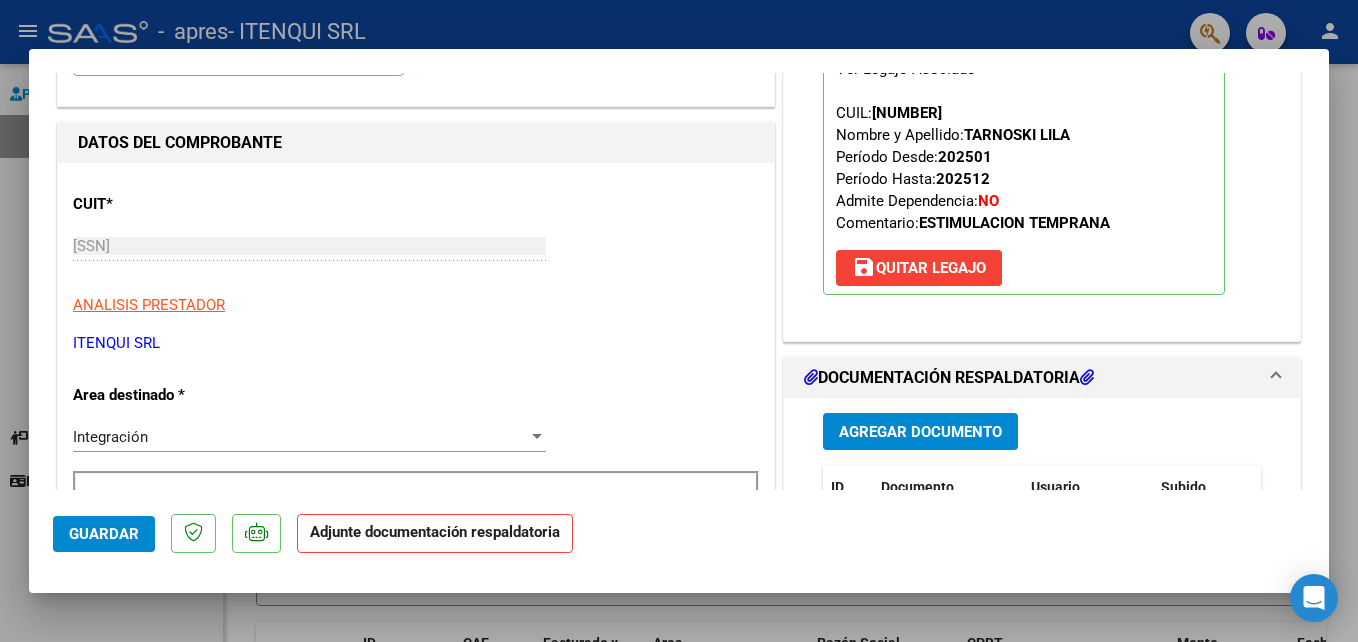 click on "Agregar Documento" at bounding box center (920, 432) 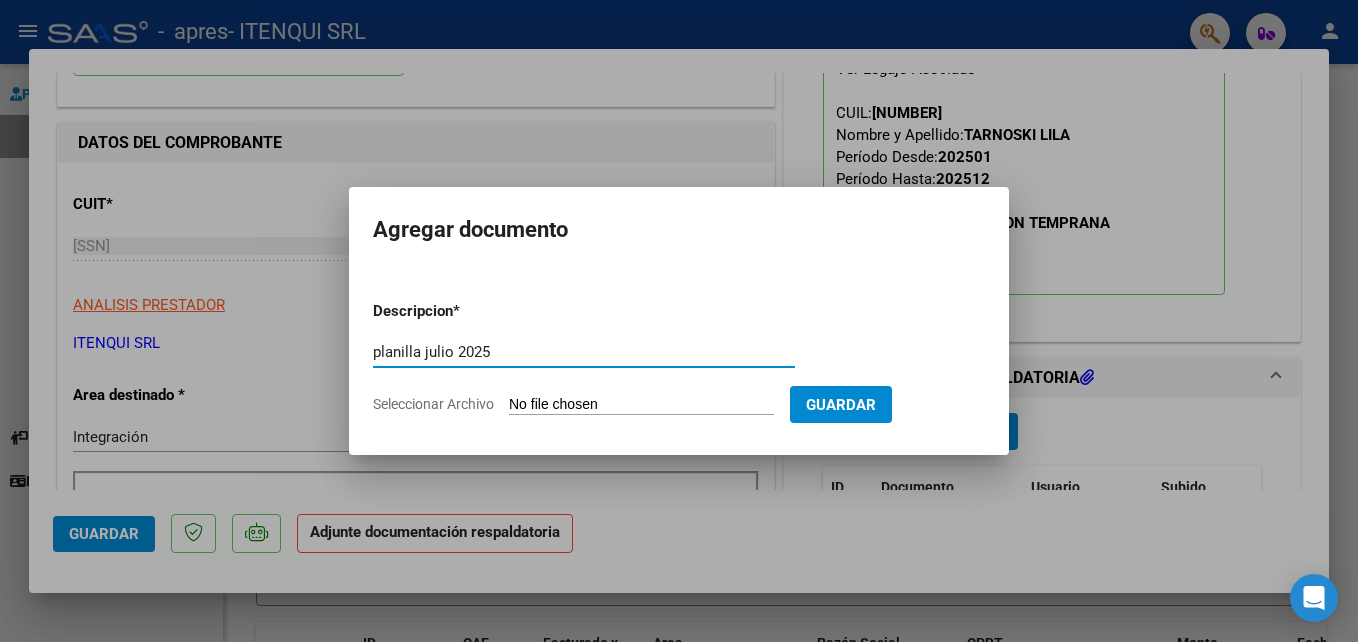 type on "planilla julio 2025" 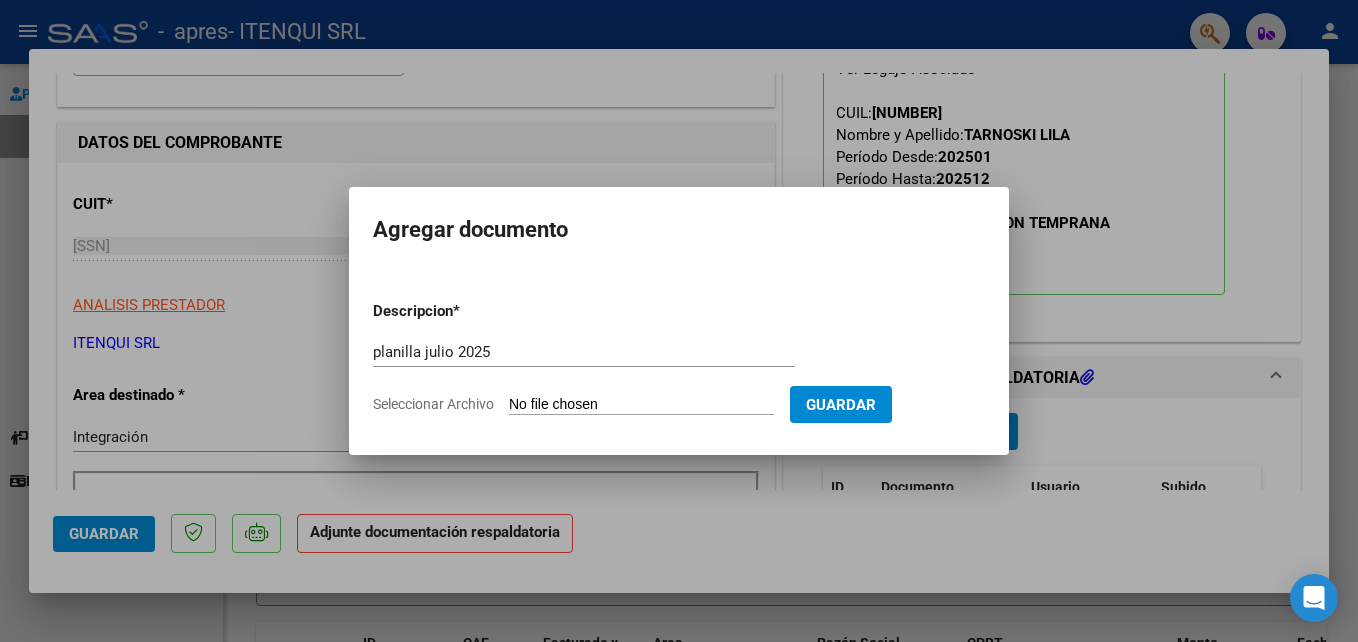 type on "C:\fakepath\[FILENAME] [DATE].pdf" 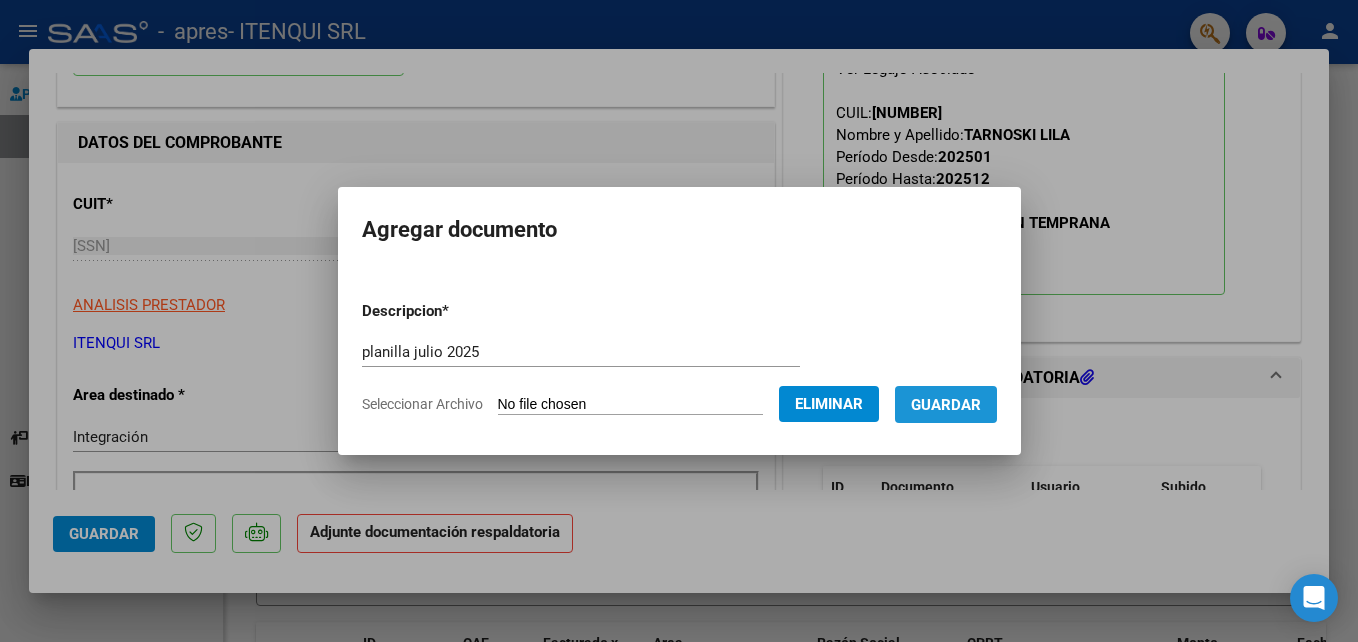 click on "Guardar" at bounding box center (946, 405) 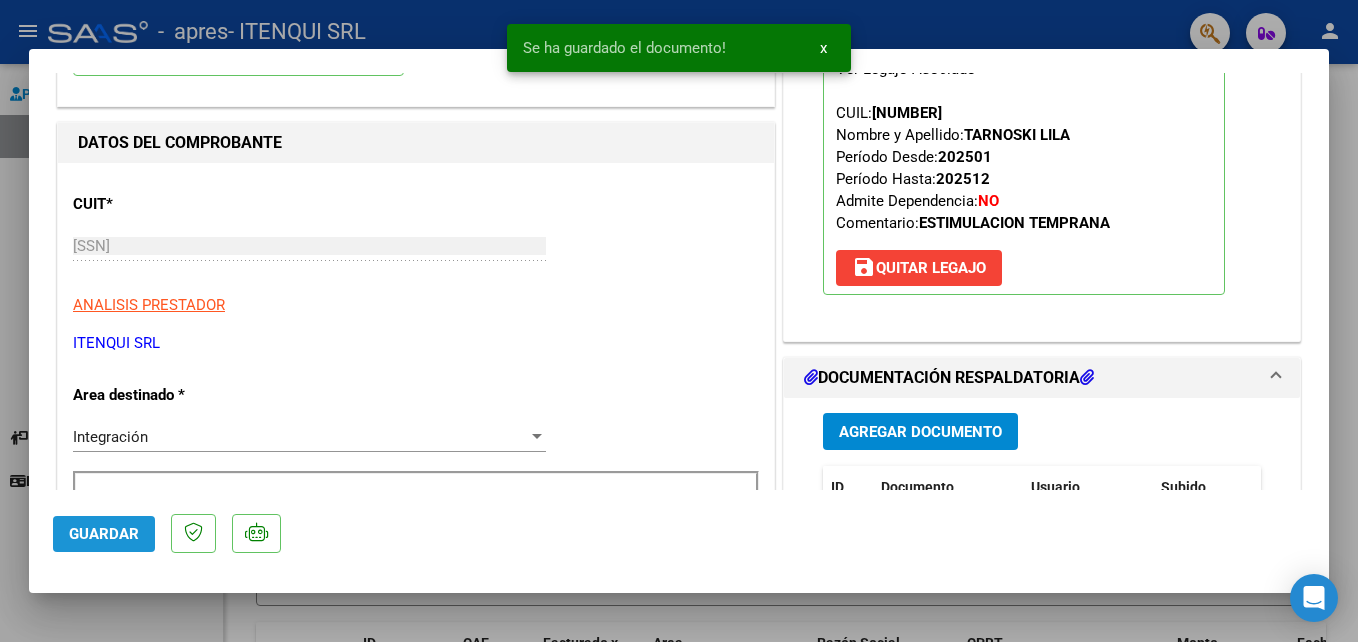 click on "Guardar" 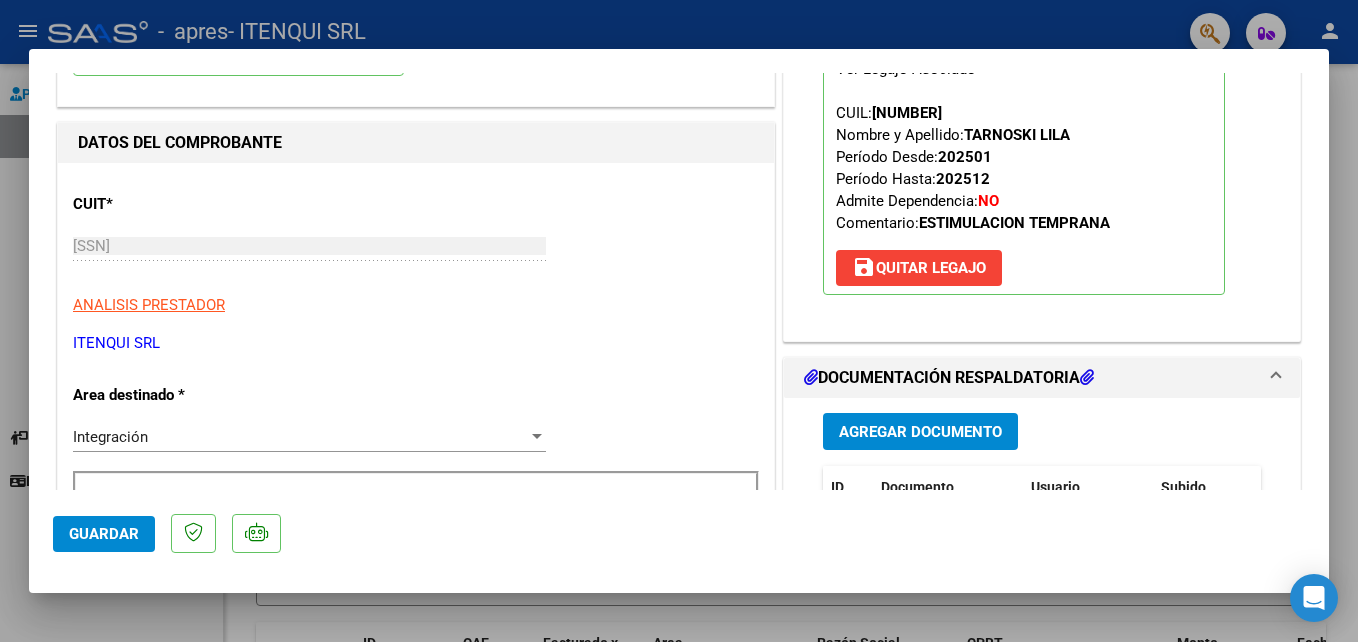 click at bounding box center (679, 321) 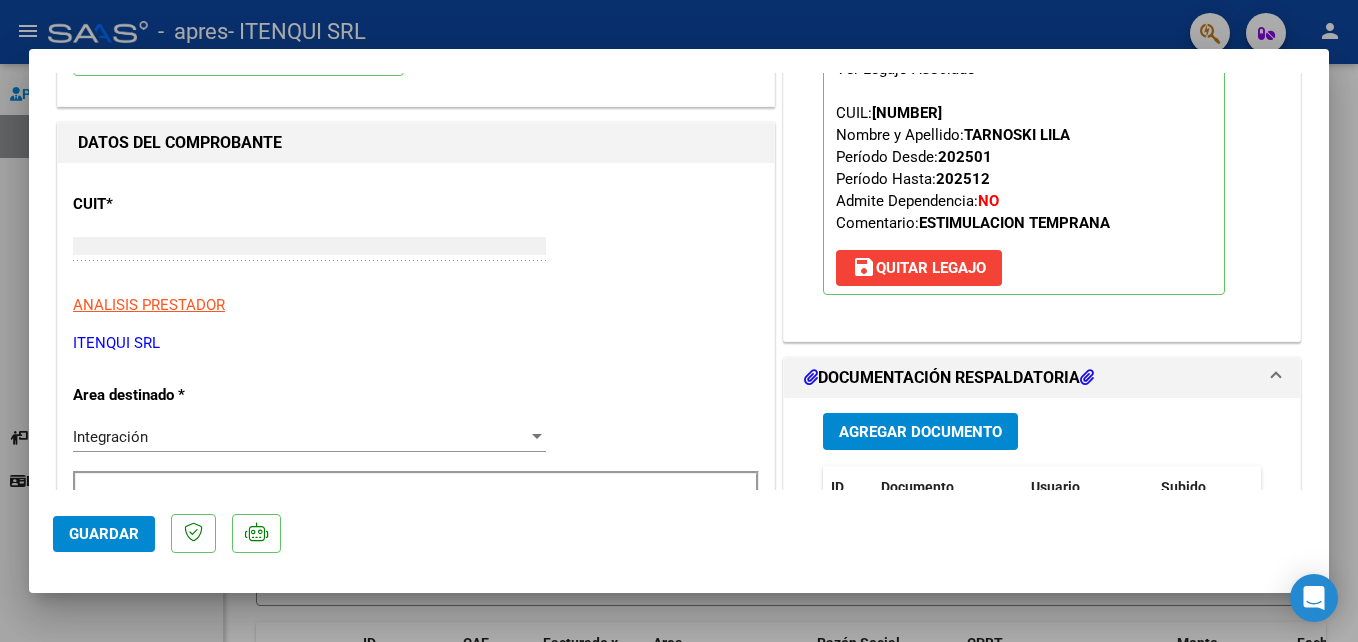 scroll, scrollTop: 0, scrollLeft: 0, axis: both 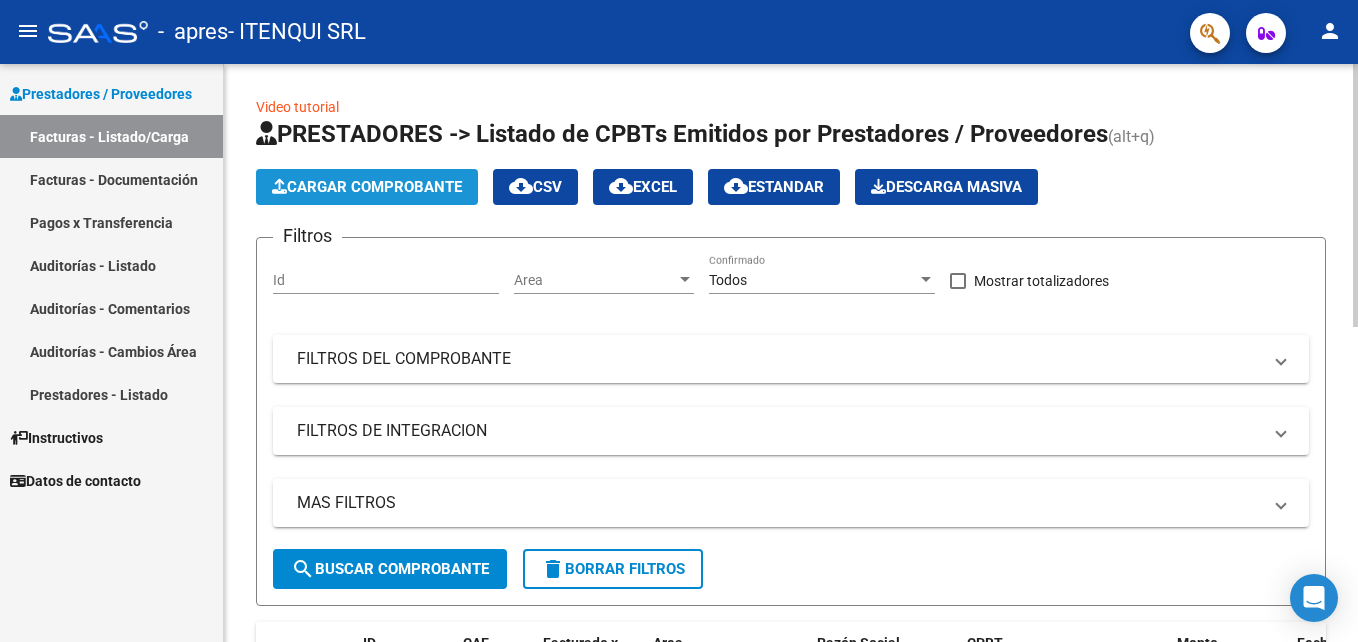 click on "Cargar Comprobante" 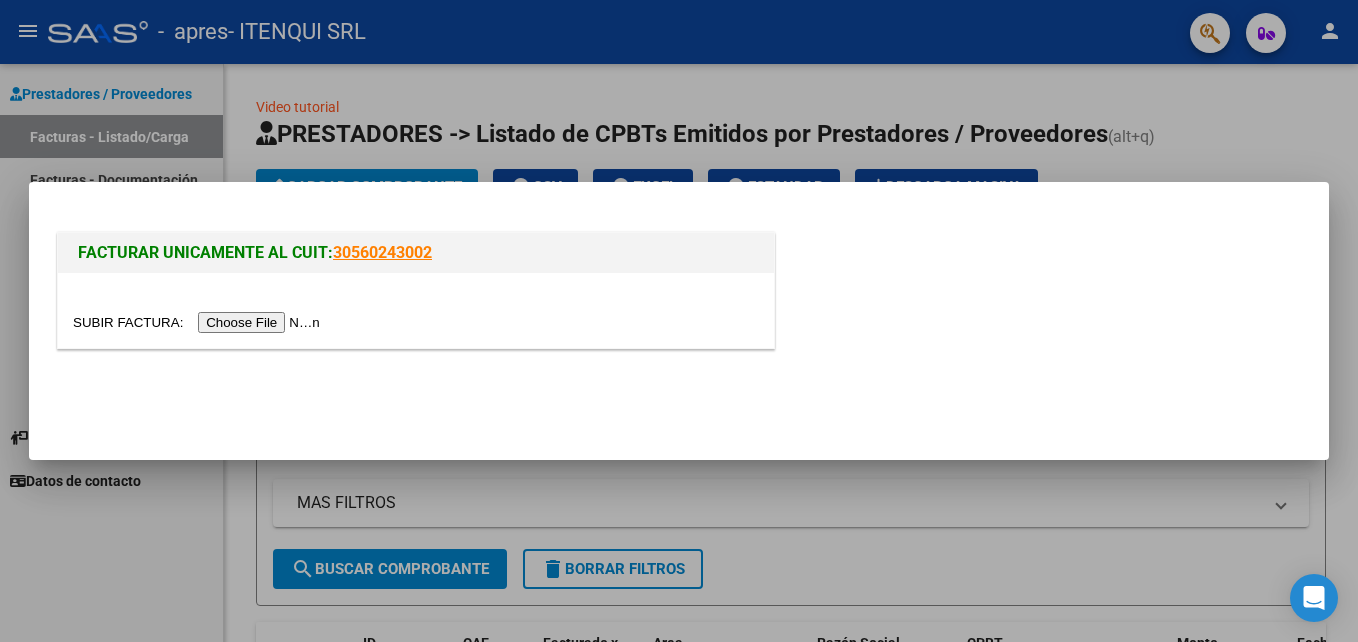 click at bounding box center [199, 322] 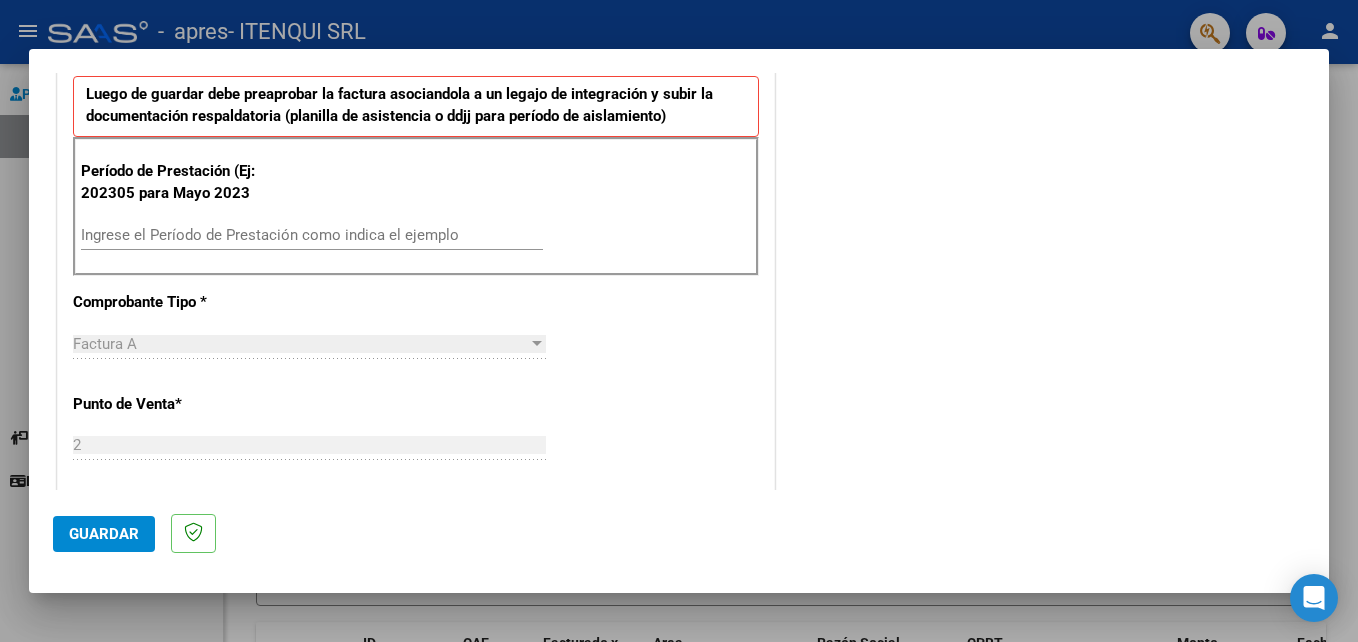 scroll, scrollTop: 518, scrollLeft: 0, axis: vertical 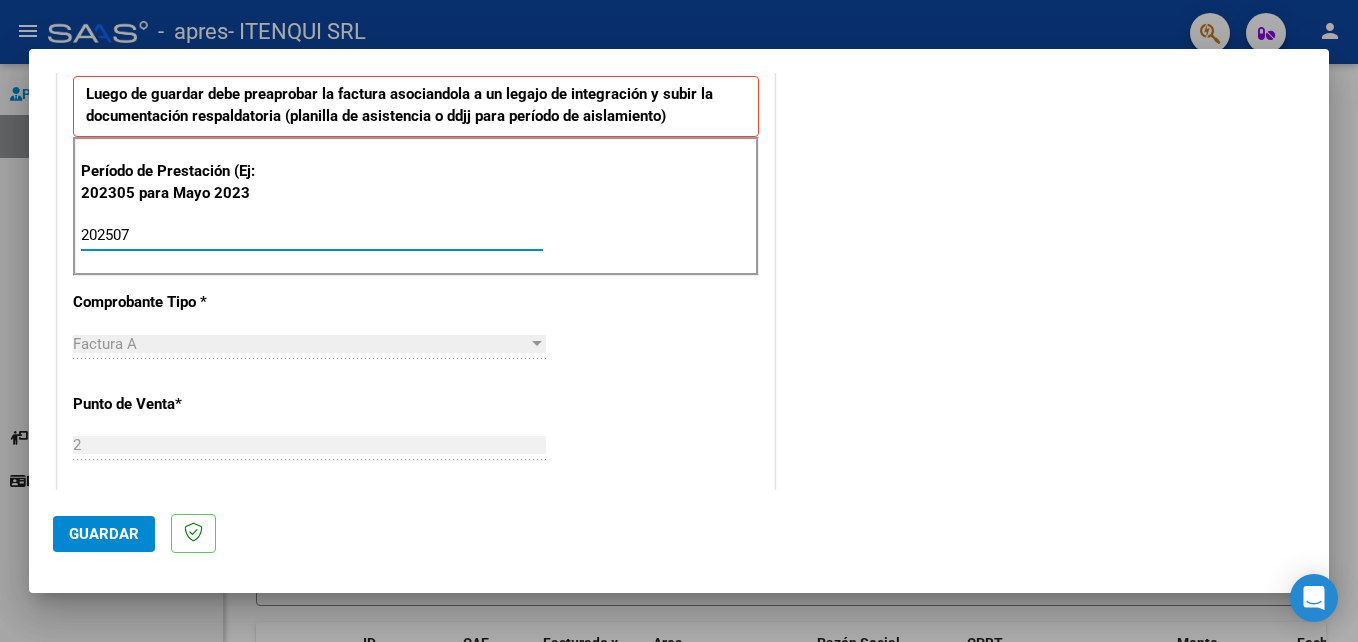 type on "202507" 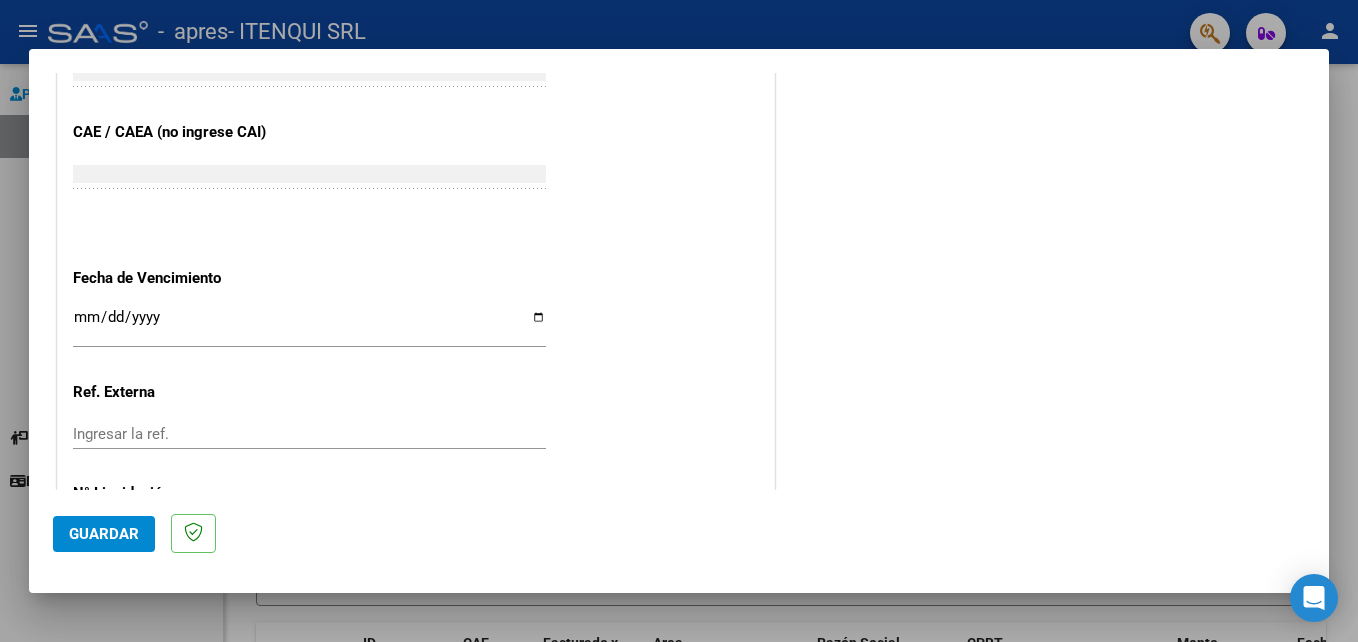 scroll, scrollTop: 1215, scrollLeft: 0, axis: vertical 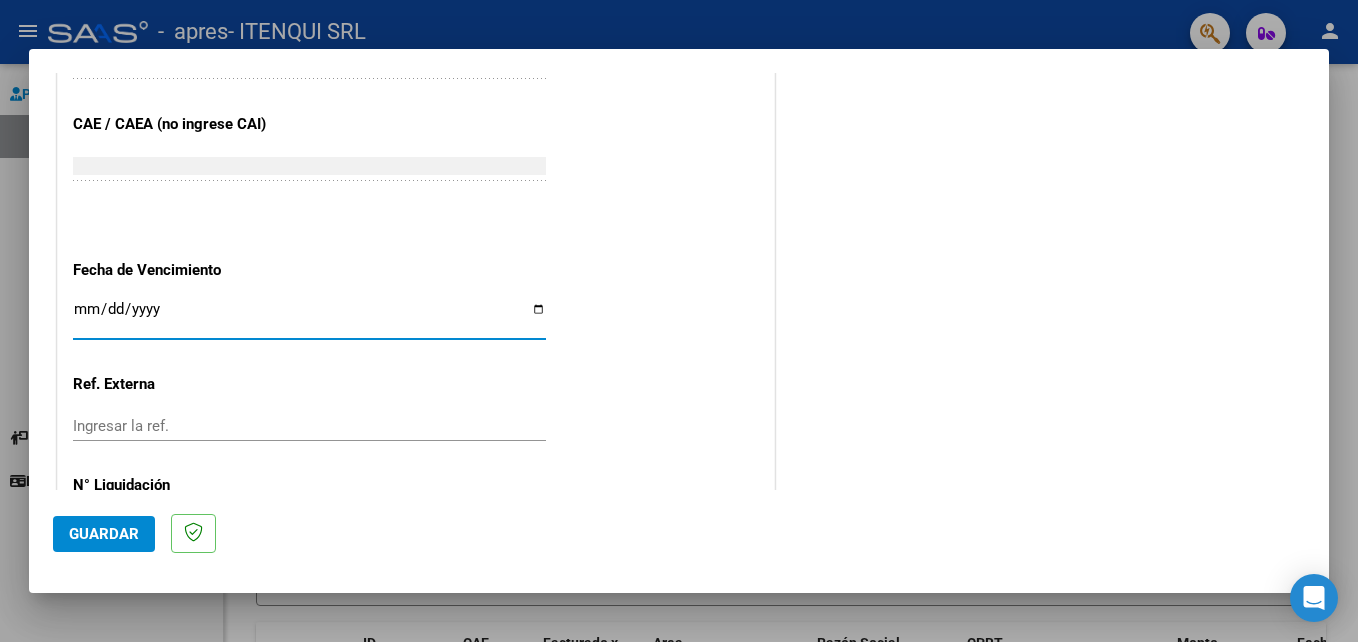 click on "Ingresar la fecha" at bounding box center (309, 317) 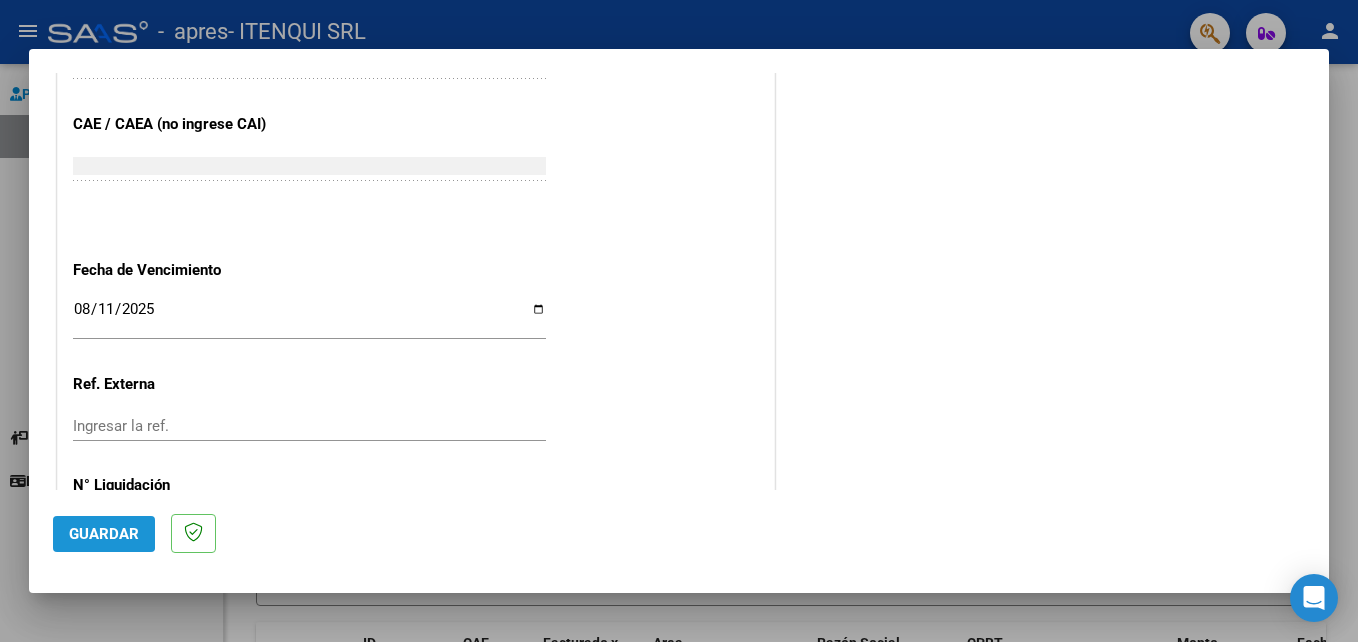 click on "Guardar" 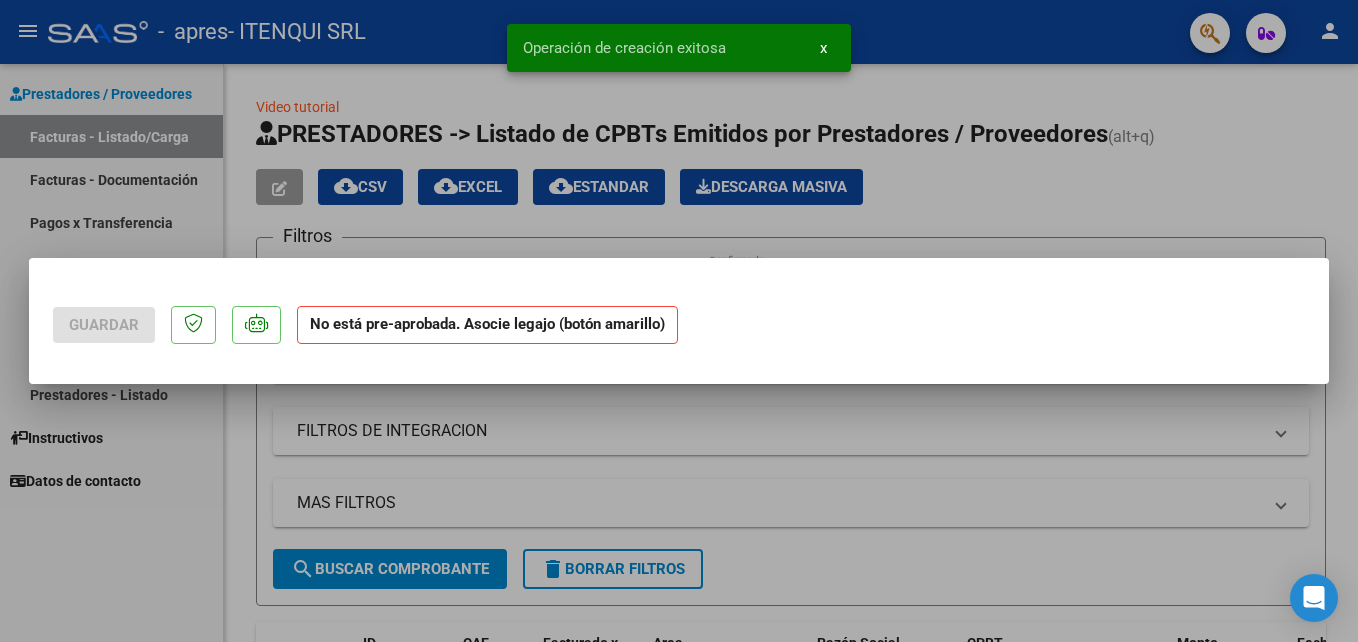 scroll, scrollTop: 0, scrollLeft: 0, axis: both 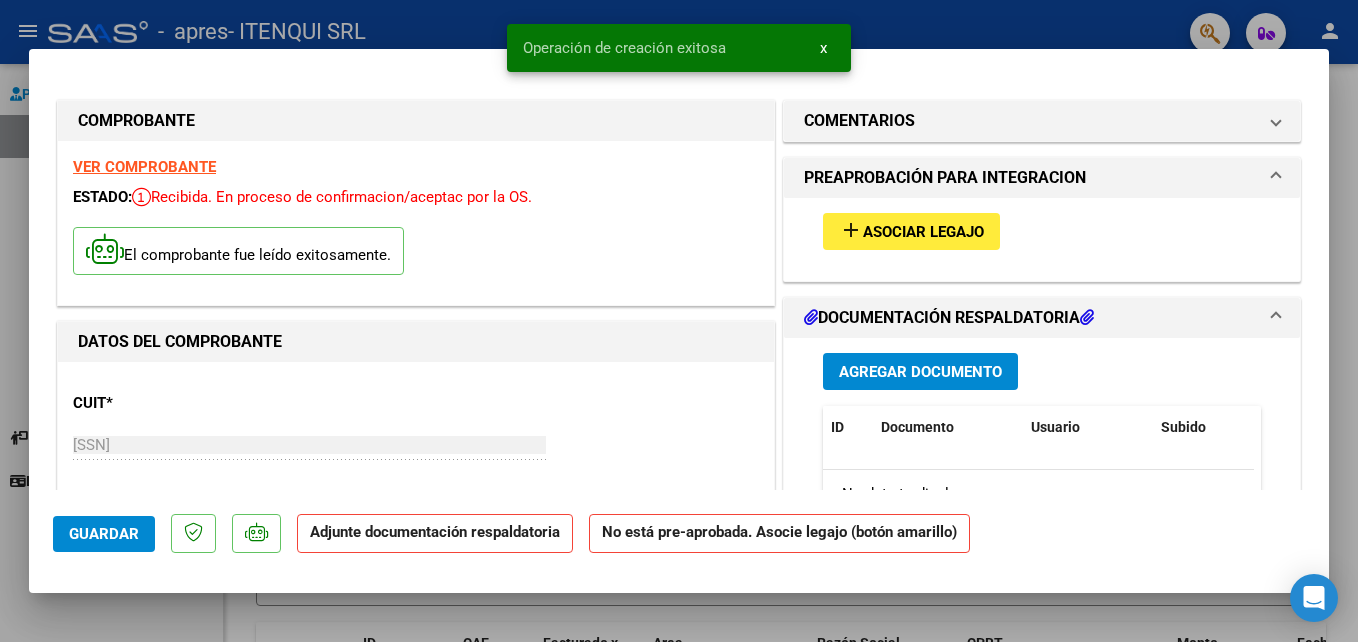click on "Asociar Legajo" at bounding box center [923, 232] 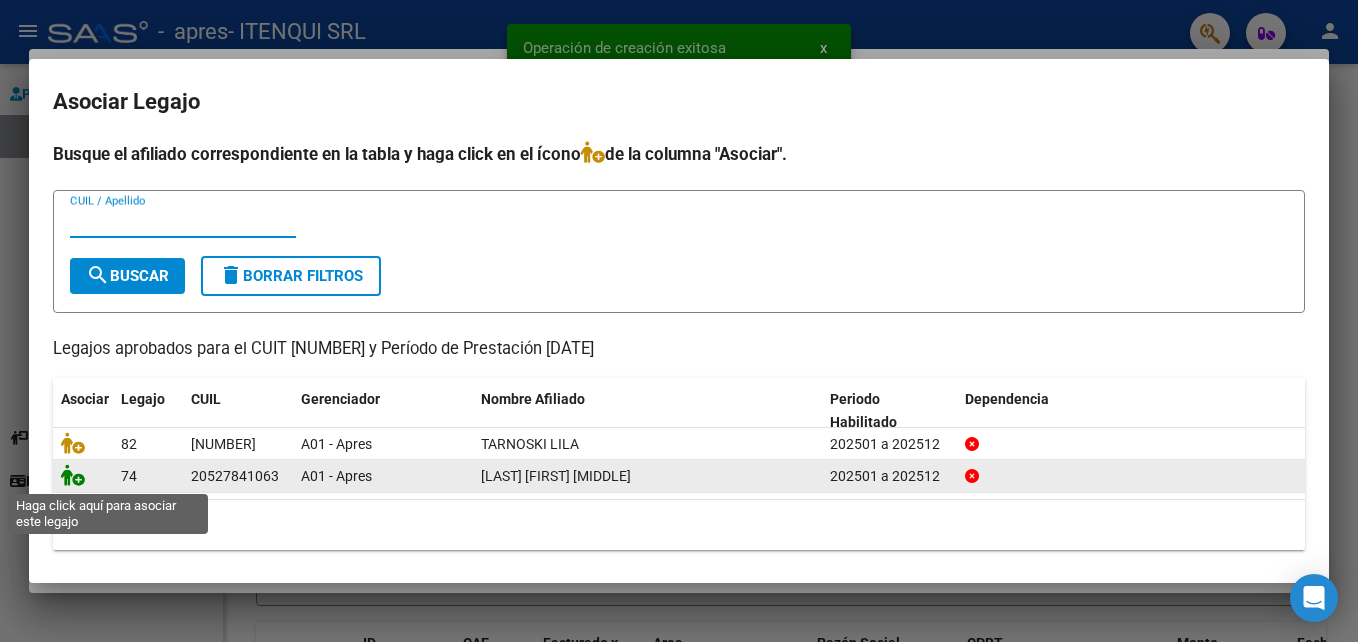 click 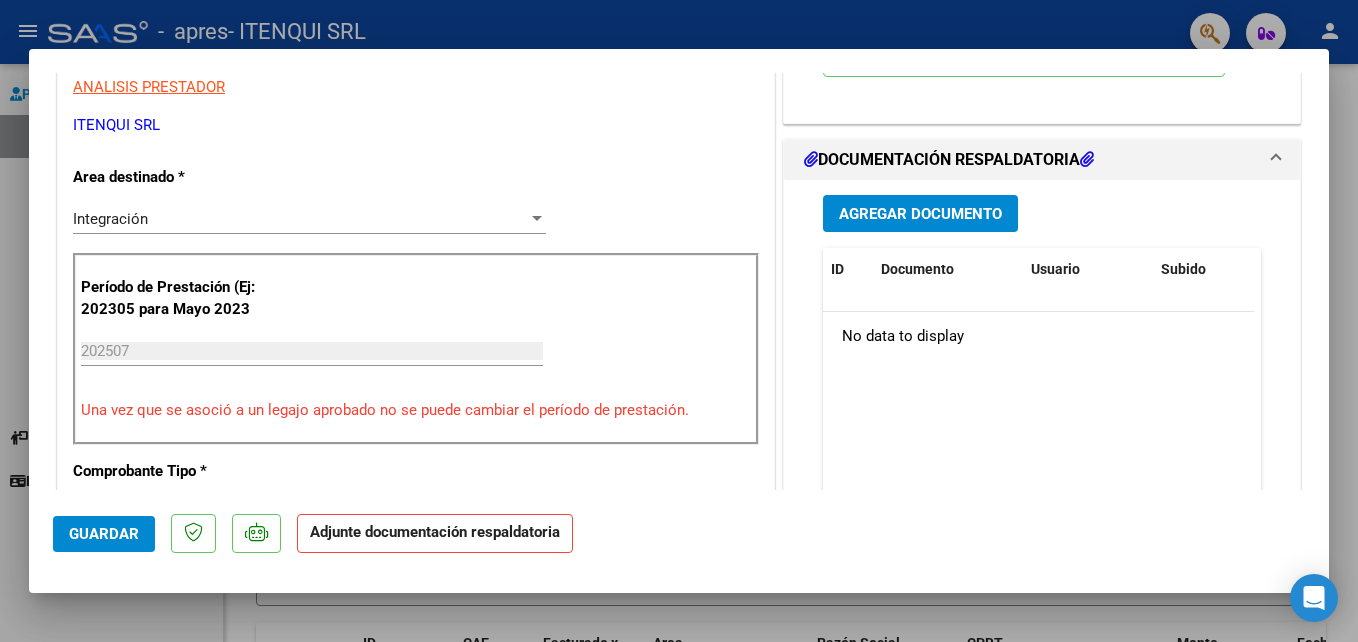 scroll, scrollTop: 463, scrollLeft: 0, axis: vertical 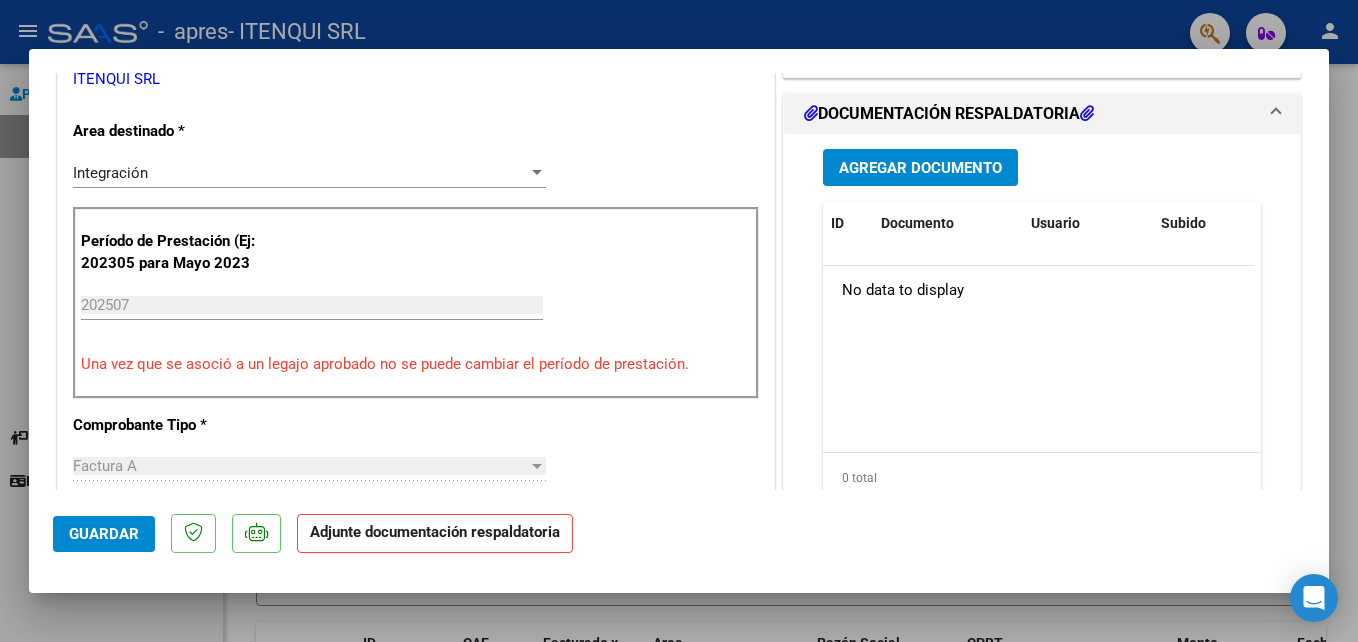click on "Agregar Documento" at bounding box center (920, 168) 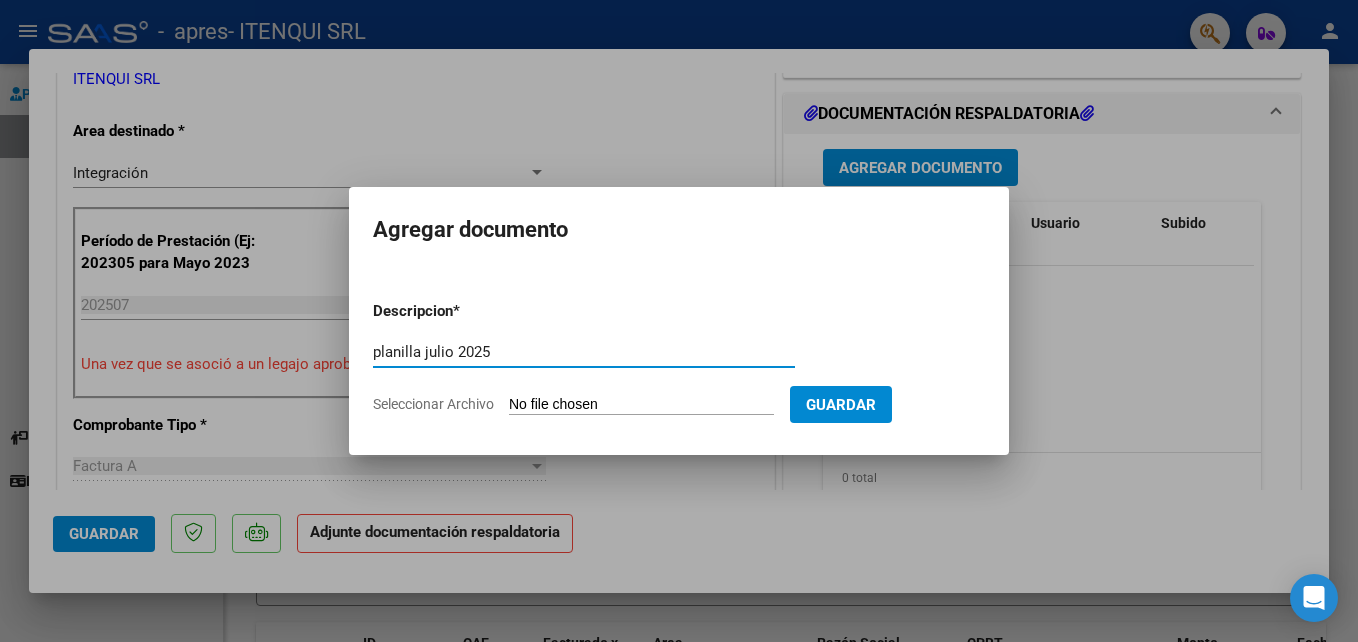 type on "planilla julio 2025" 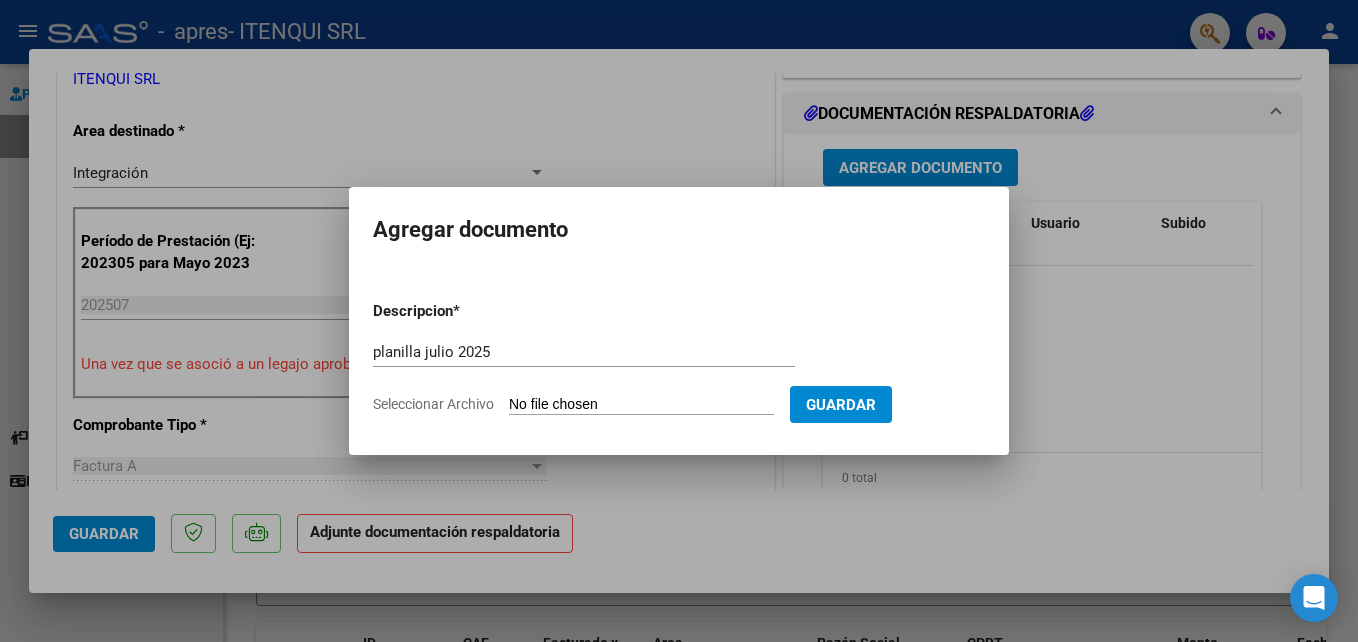 click on "Seleccionar Archivo" at bounding box center [641, 405] 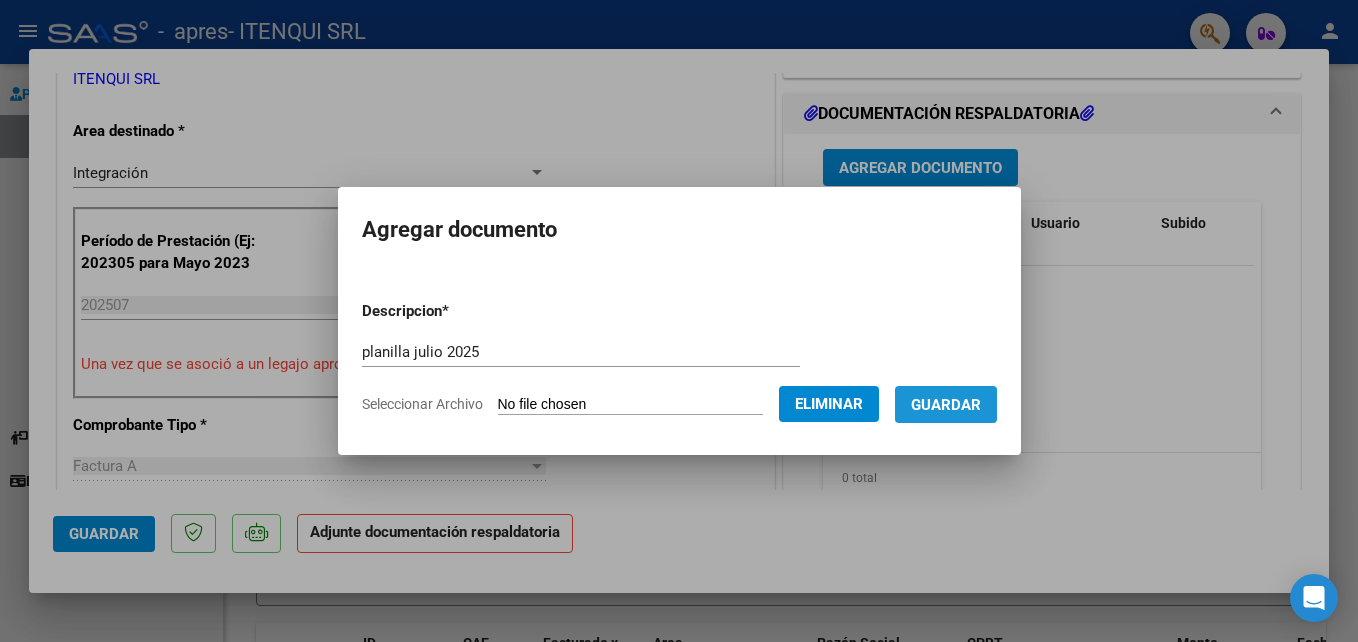 click on "Guardar" at bounding box center [946, 405] 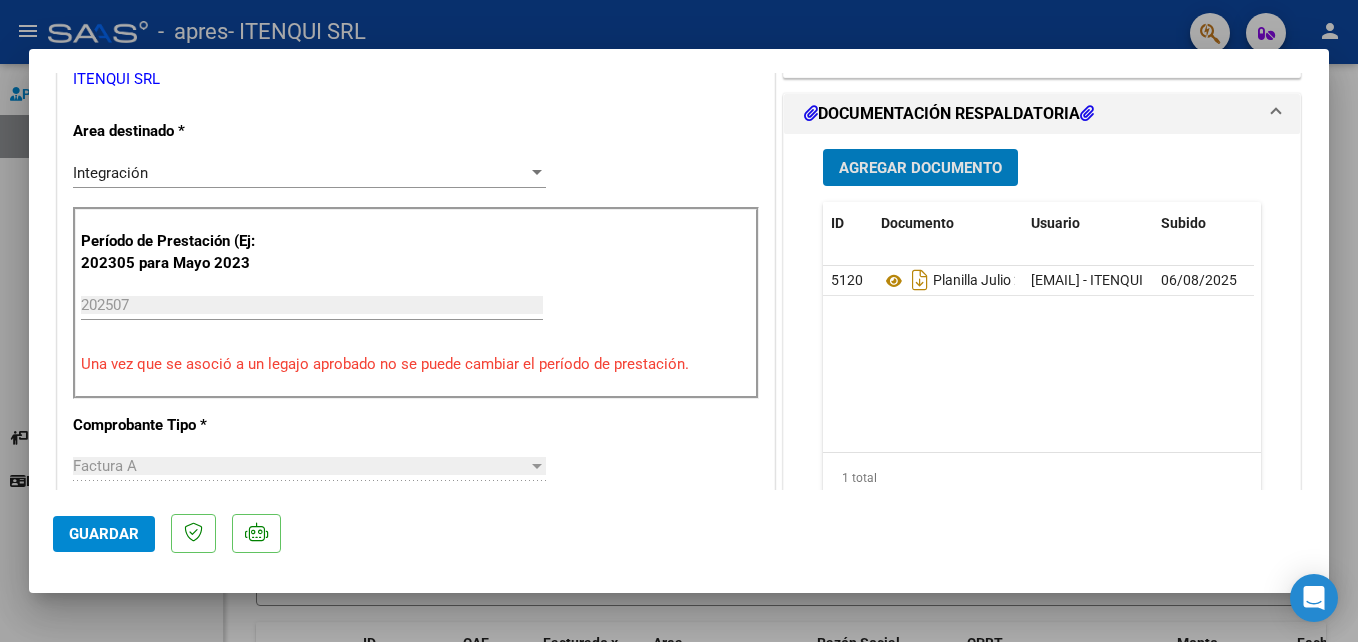 click on "Guardar" 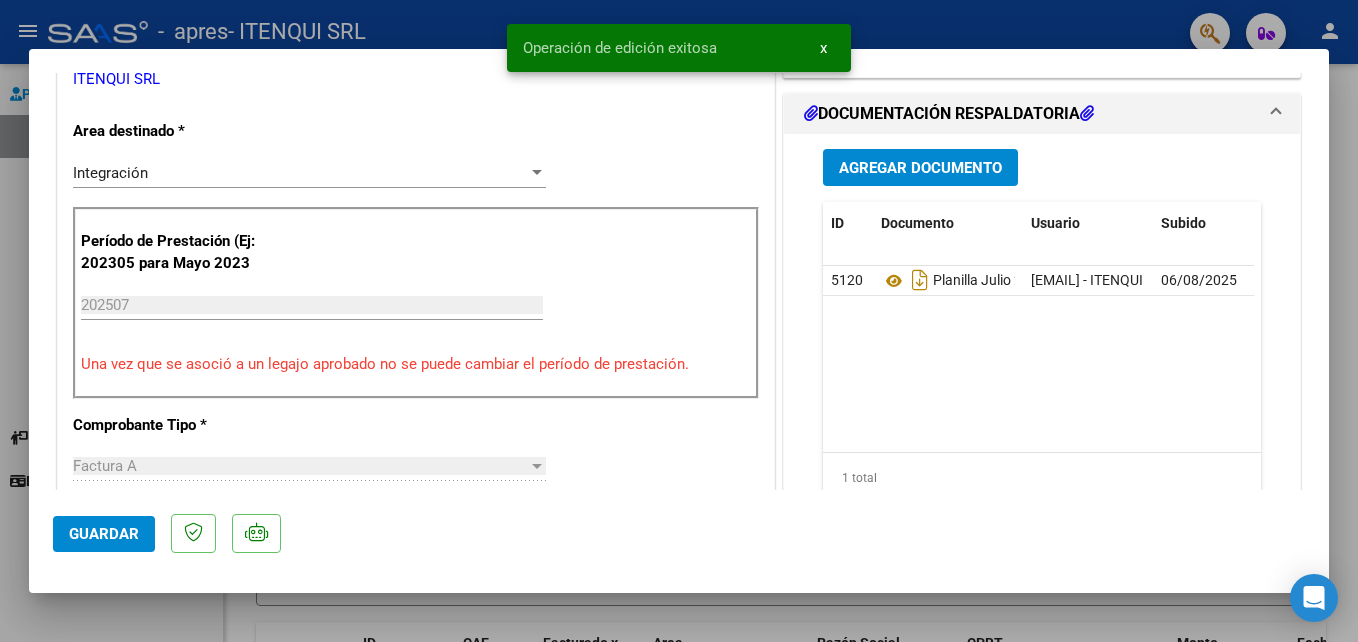 click at bounding box center [679, 321] 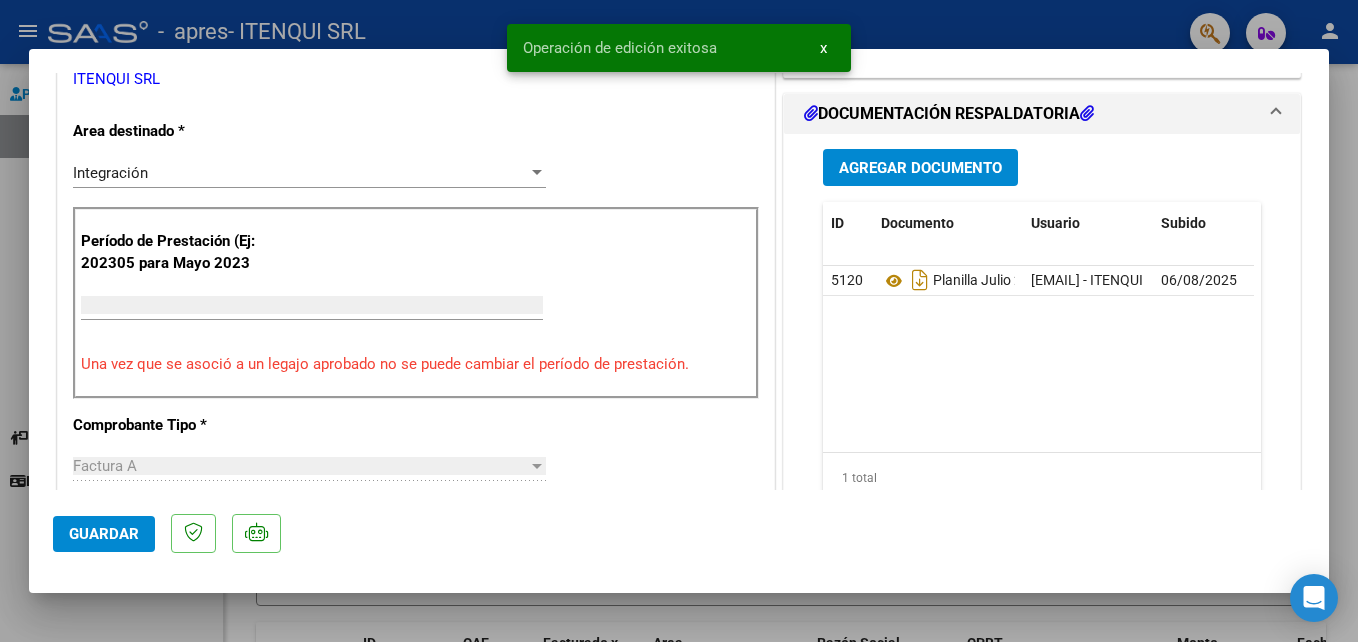 scroll, scrollTop: 377, scrollLeft: 0, axis: vertical 